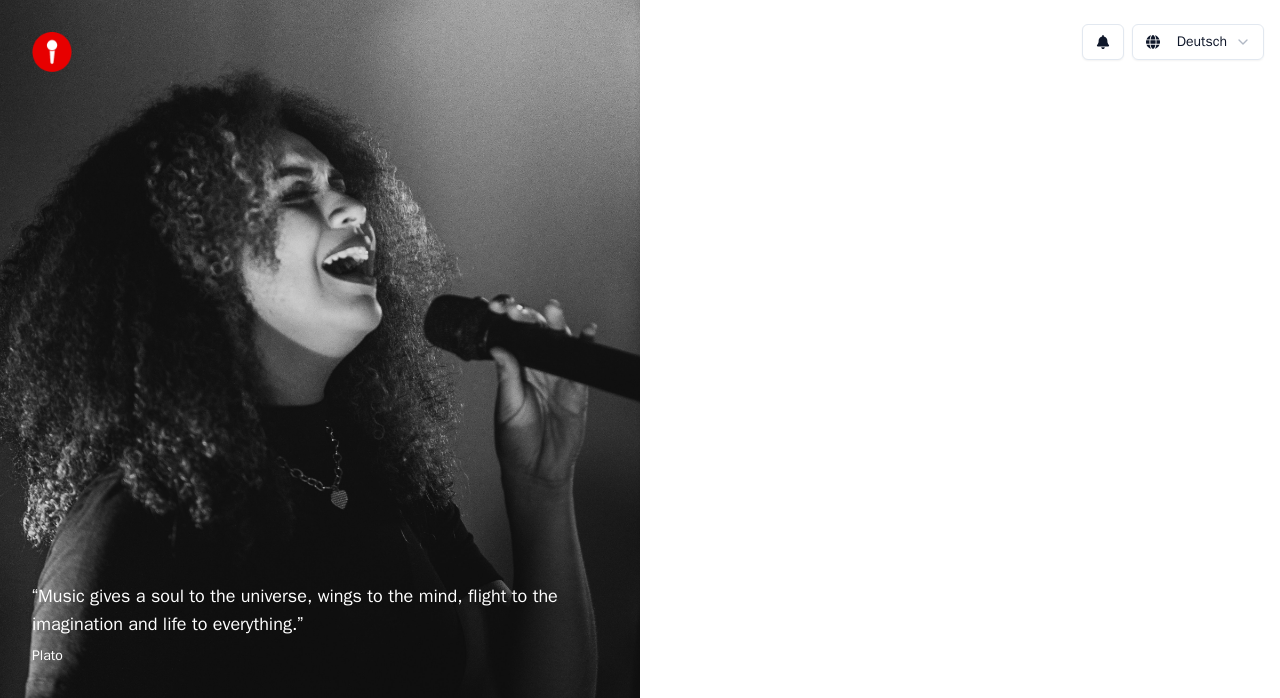 scroll, scrollTop: 0, scrollLeft: 0, axis: both 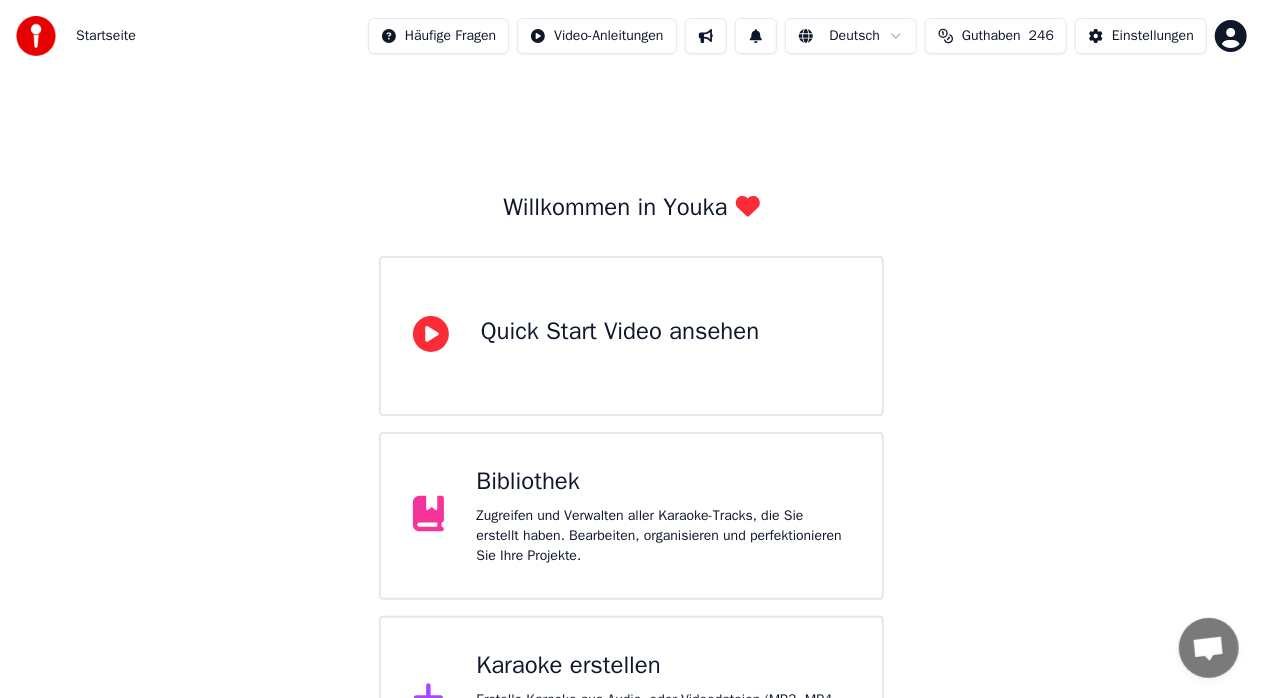 click on "Zugreifen und Verwalten aller Karaoke-Tracks, die Sie erstellt haben. Bearbeiten, organisieren und perfektionieren Sie Ihre Projekte." at bounding box center [663, 536] 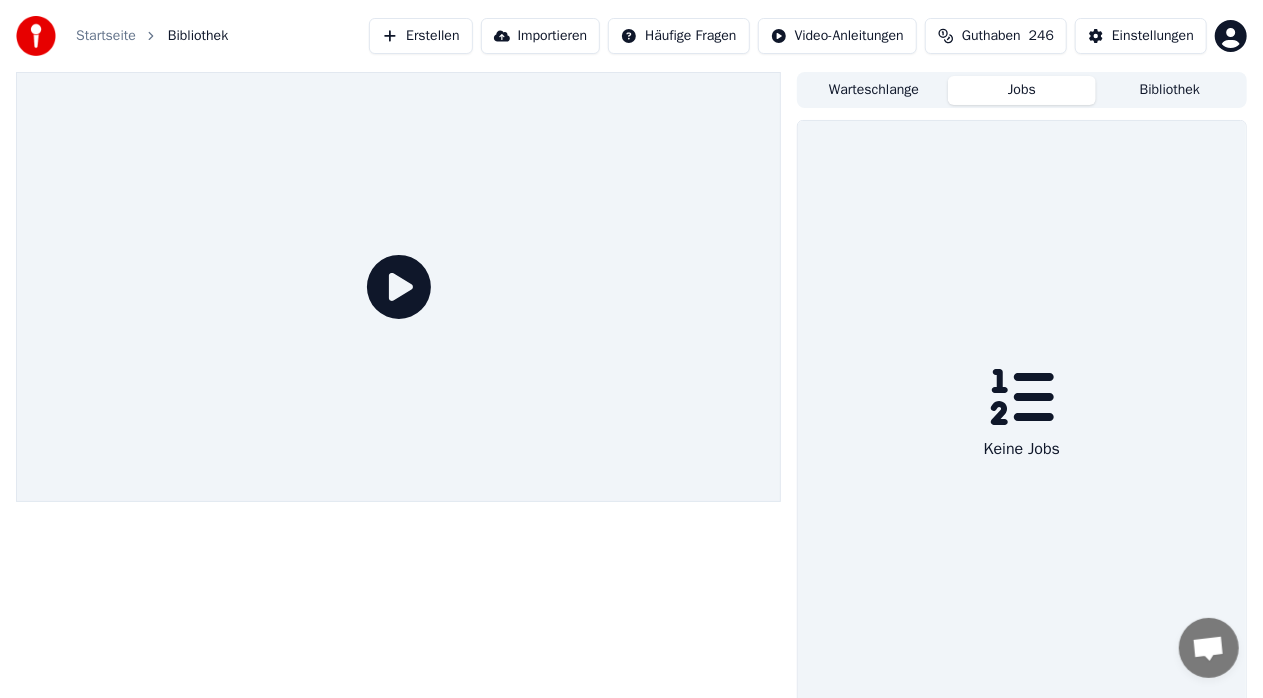 click on "Jobs" at bounding box center (1022, 90) 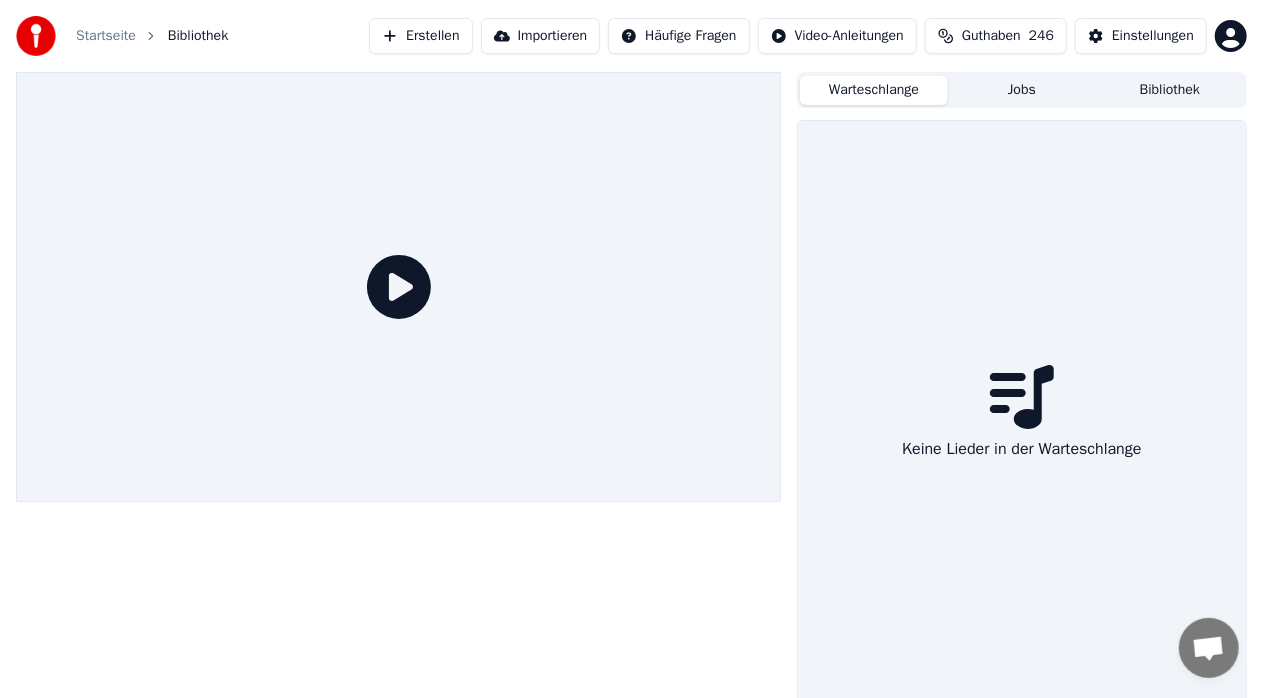 click on "Warteschlange" at bounding box center [874, 90] 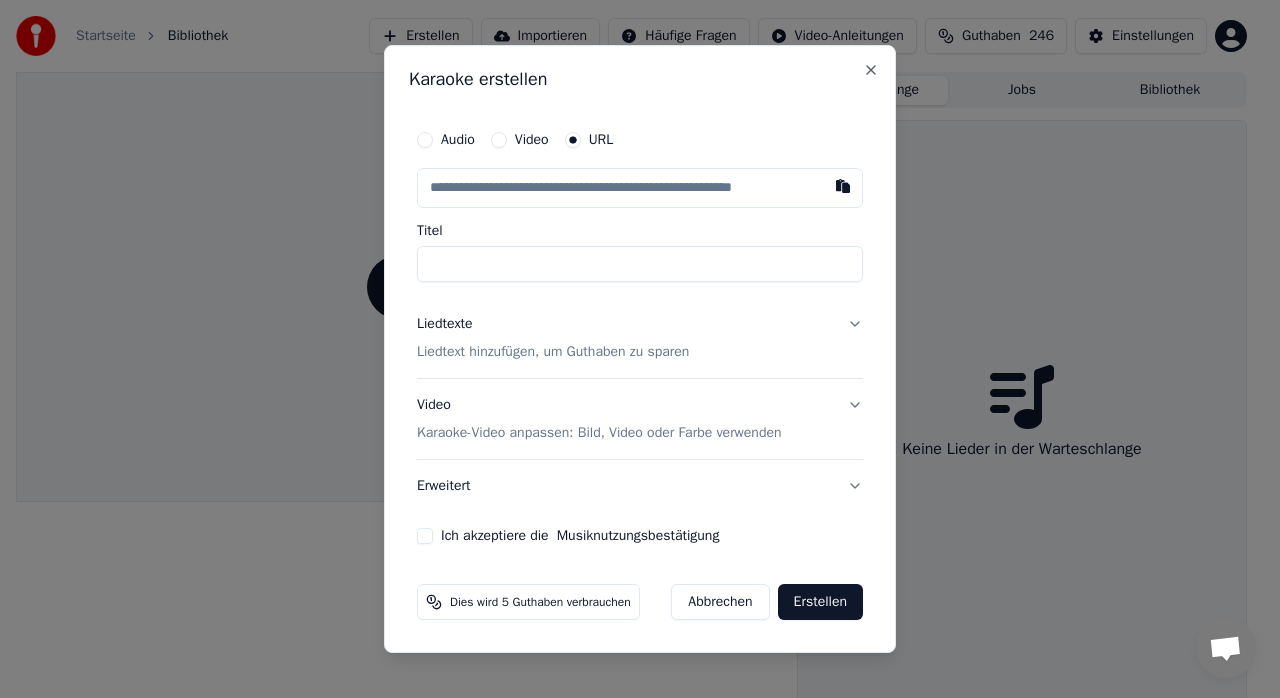 click on "Ich akzeptiere die   Musiknutzungsbestätigung" at bounding box center (425, 536) 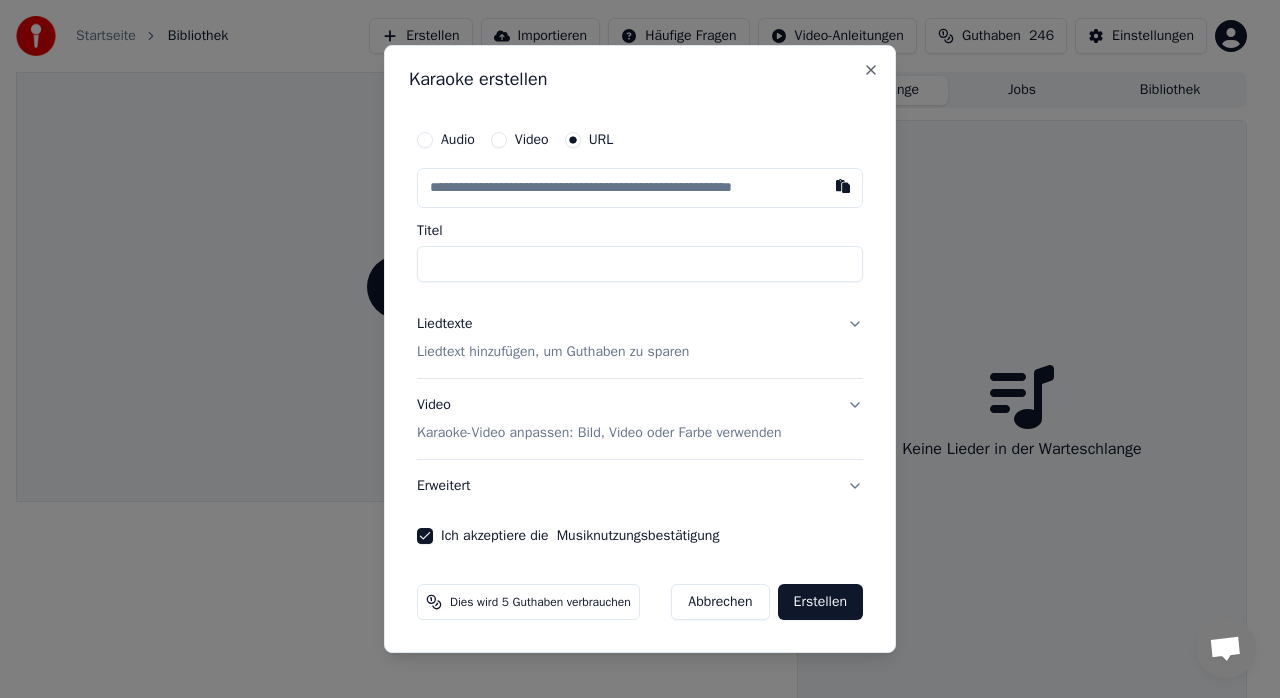 click on "Liedtexte" at bounding box center [445, 324] 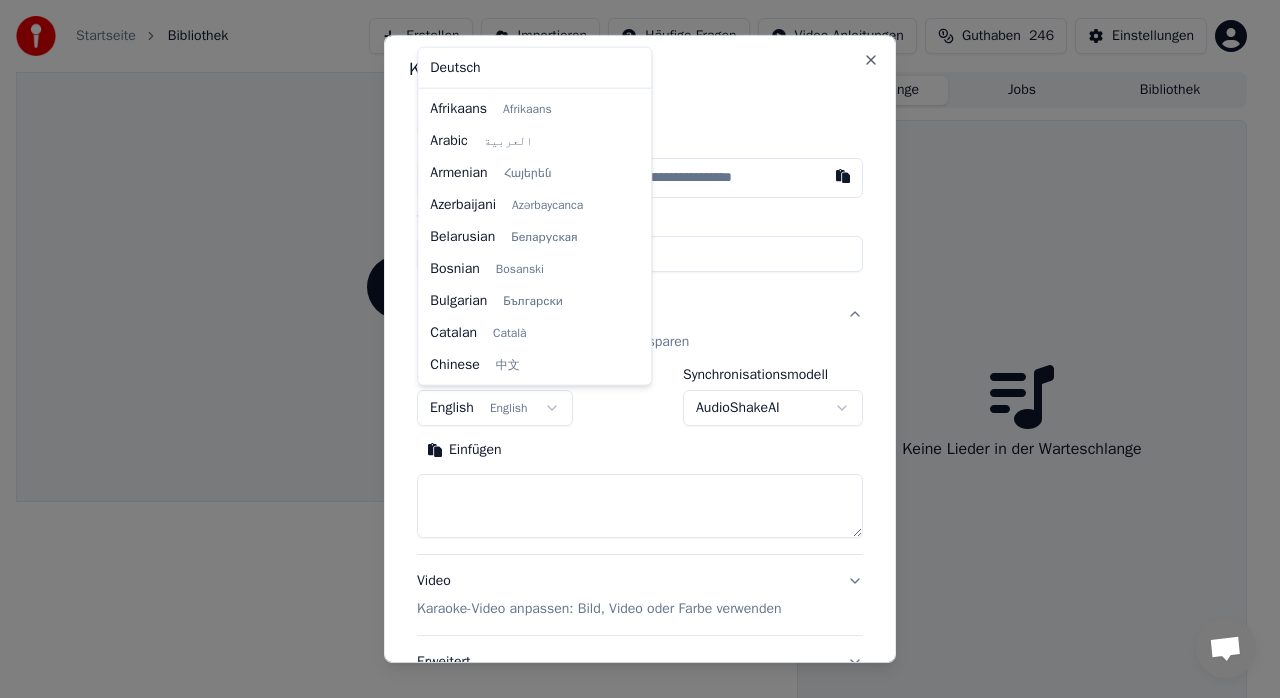 click on "**********" at bounding box center (631, 349) 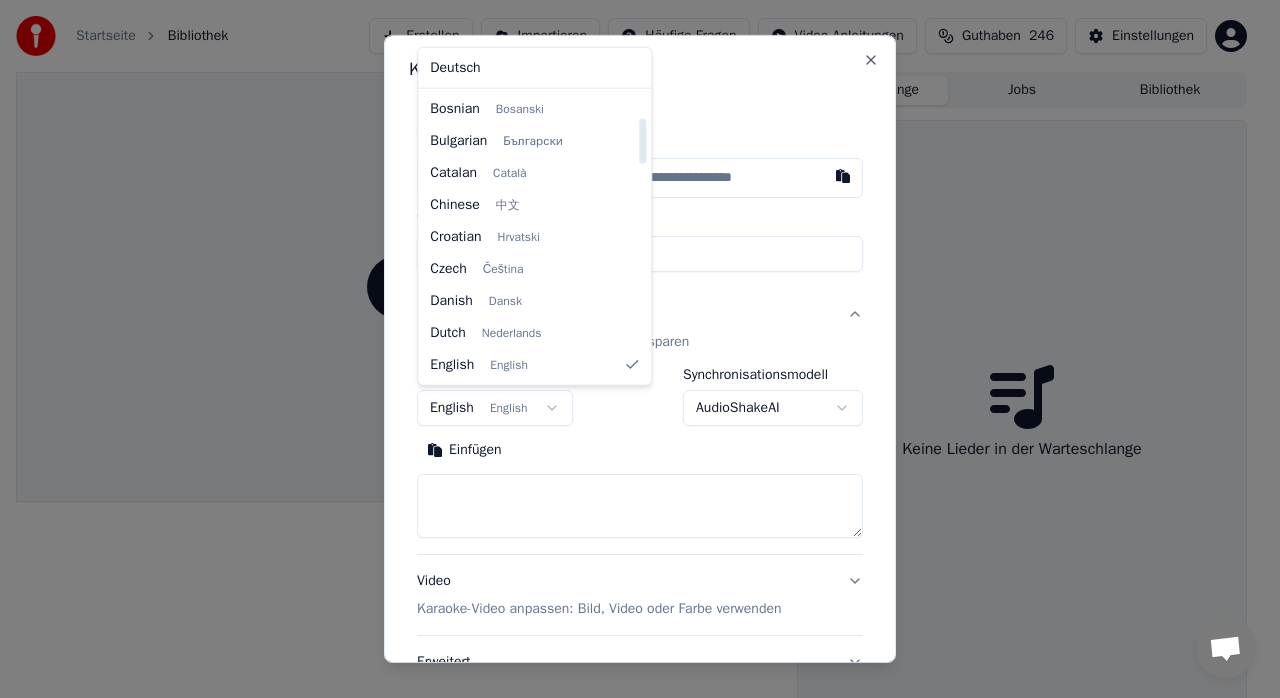 select on "**" 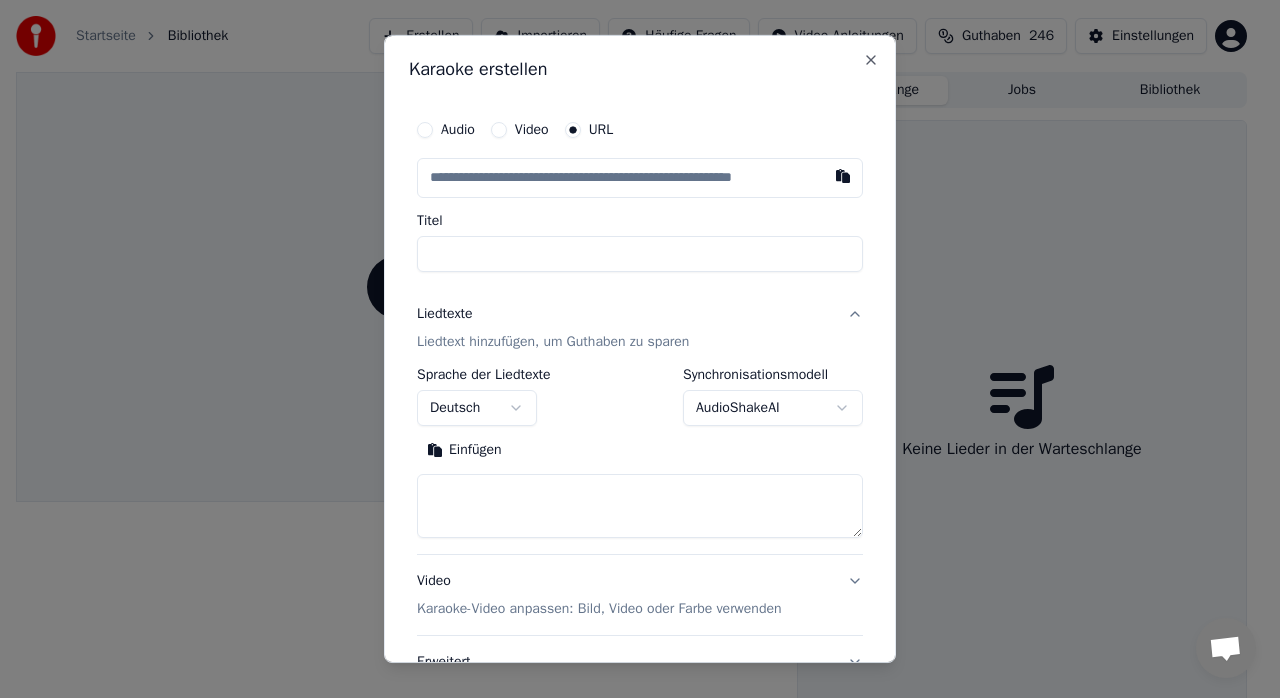 click at bounding box center (640, 506) 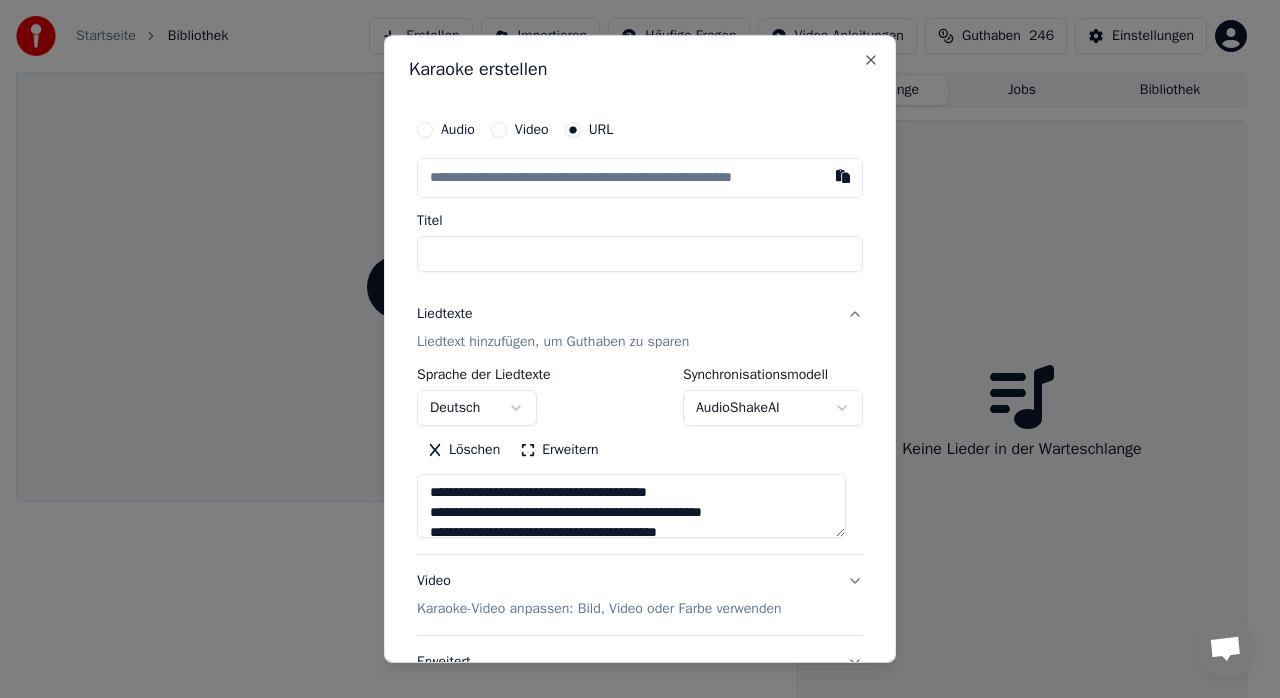type on "**********" 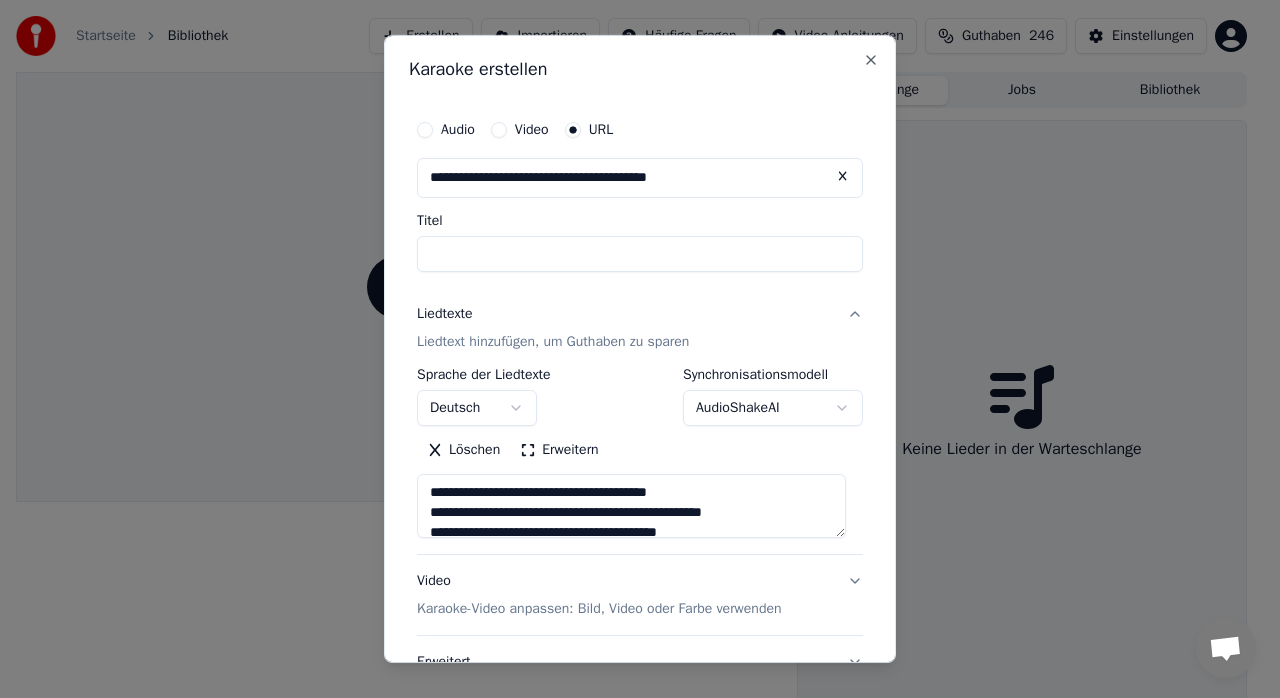 type on "**********" 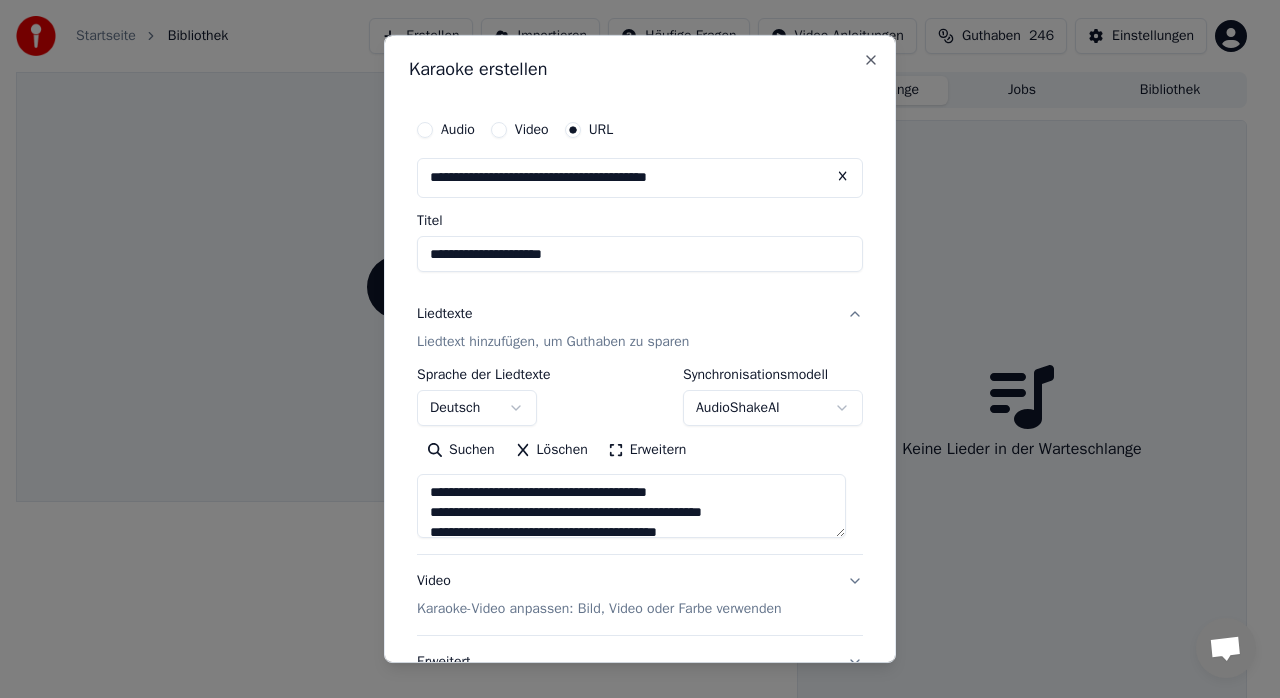 type on "**********" 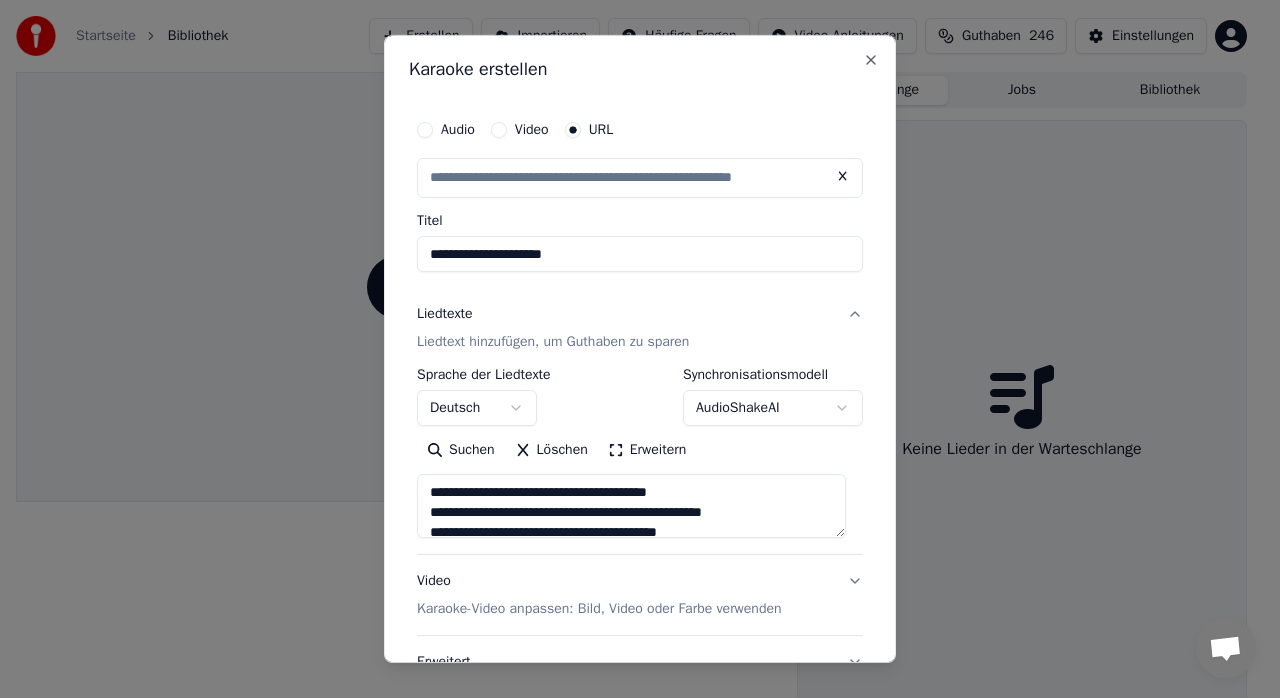 click on "**********" at bounding box center [640, 254] 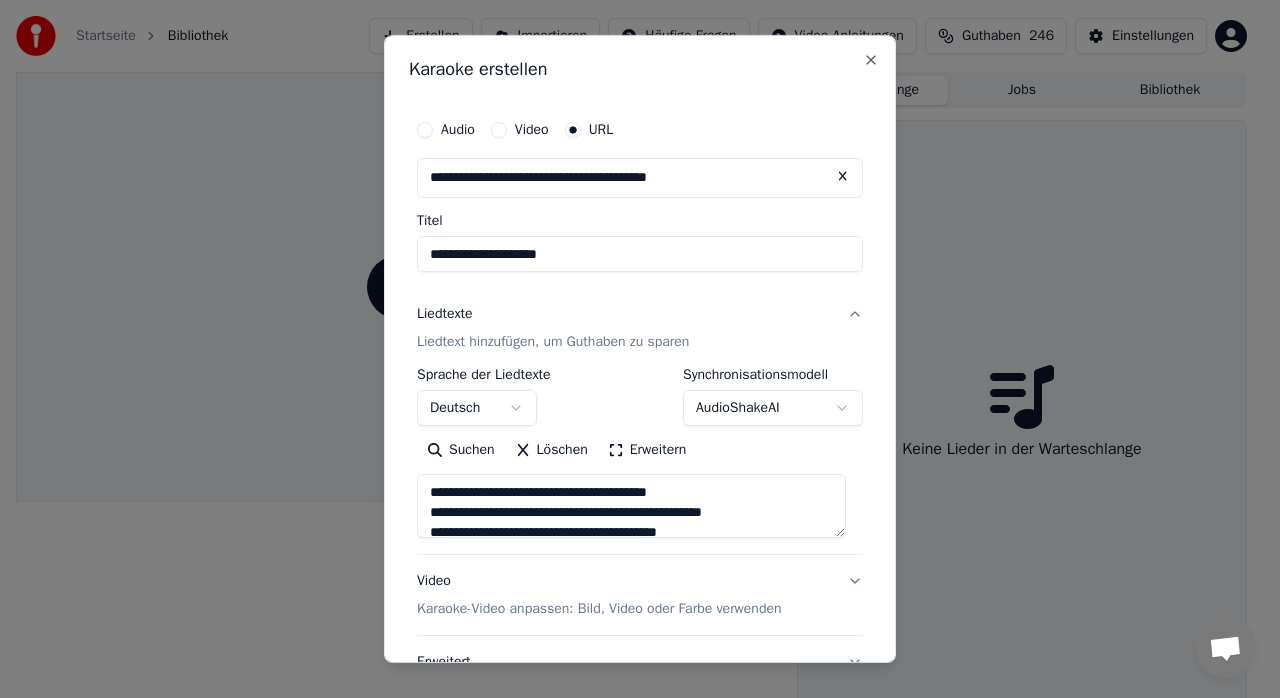 type on "**********" 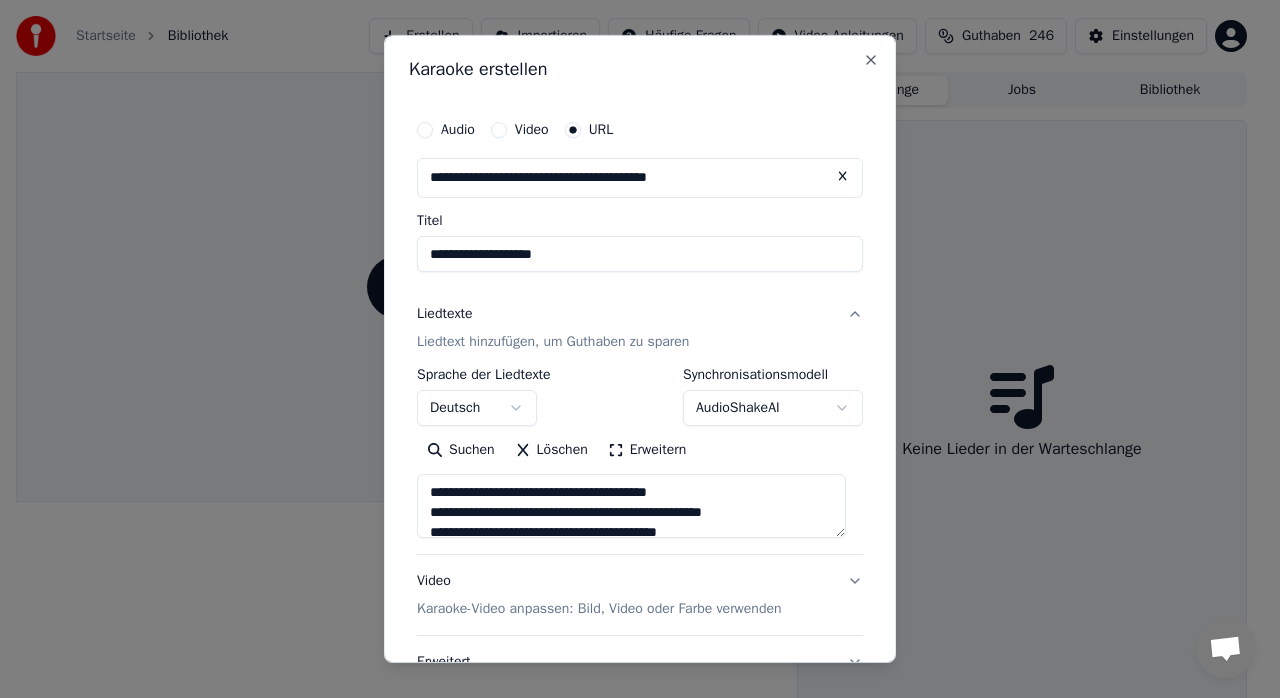 type on "**********" 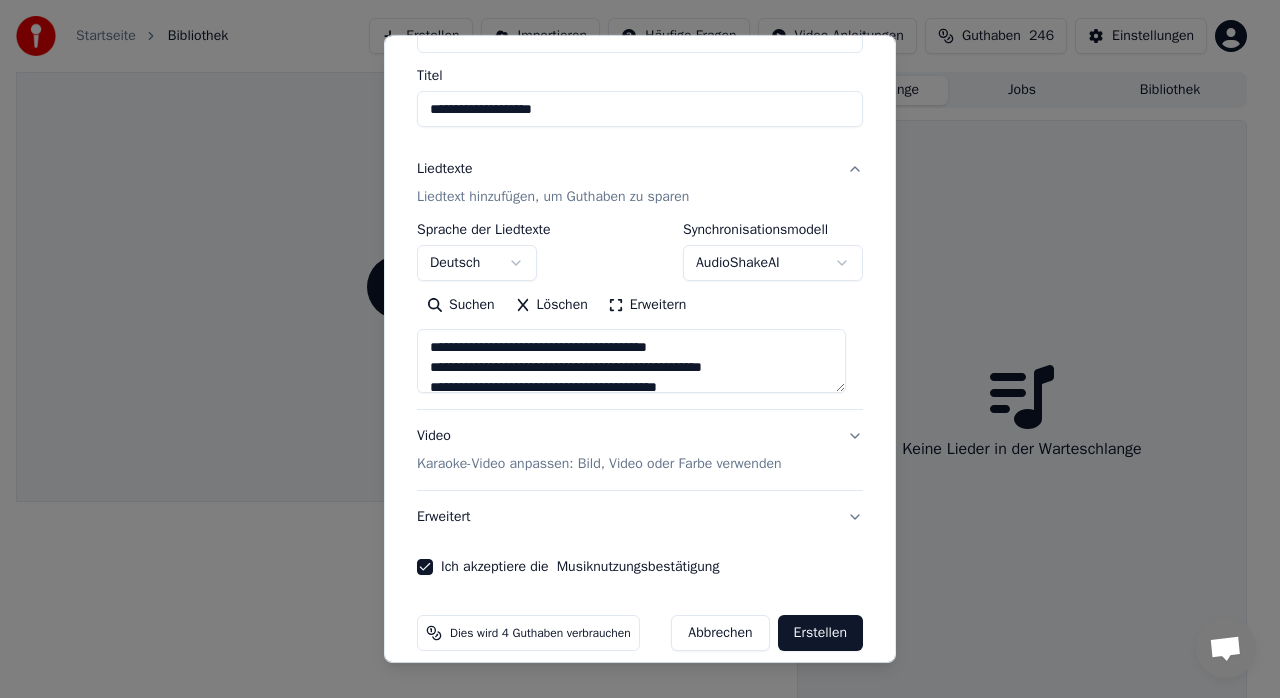 scroll, scrollTop: 166, scrollLeft: 0, axis: vertical 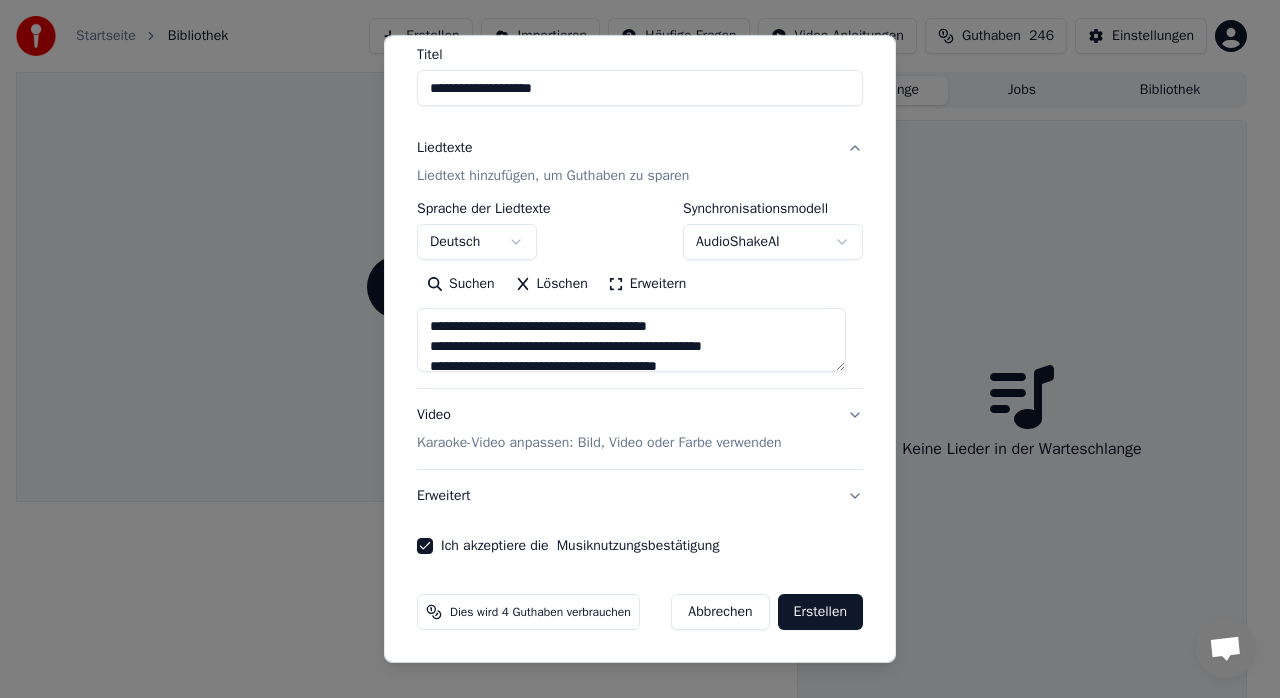 click on "Erstellen" at bounding box center [820, 612] 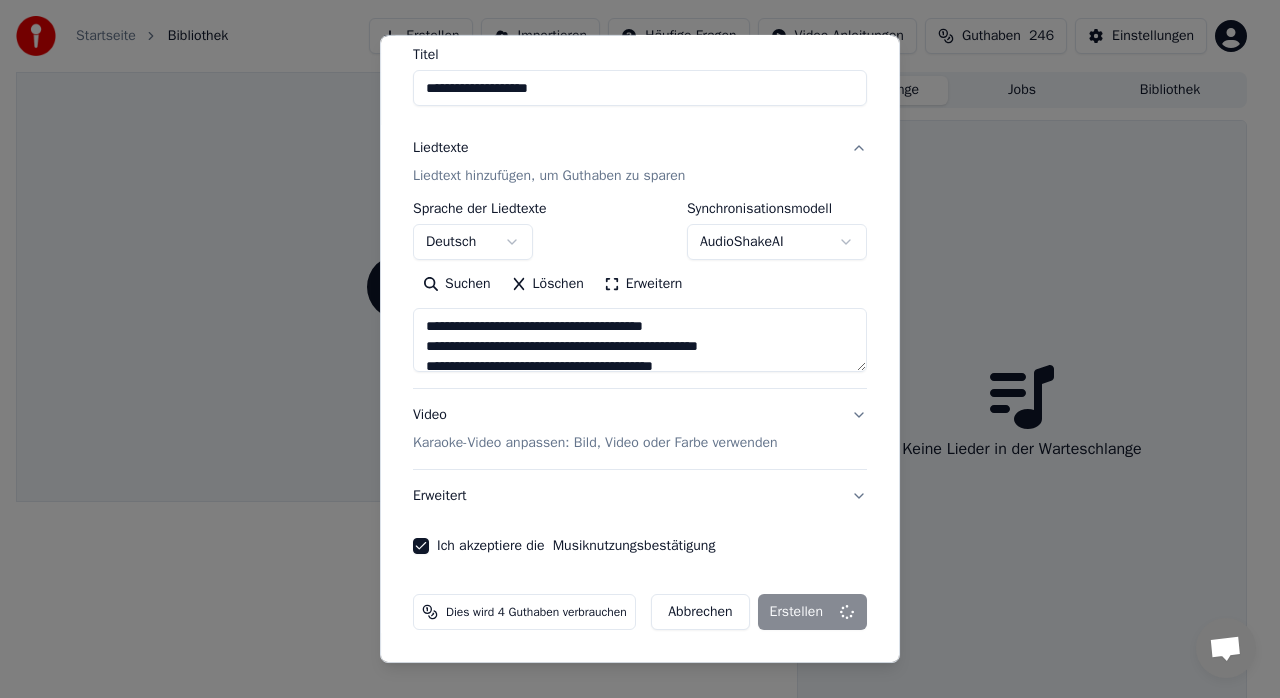 type on "**********" 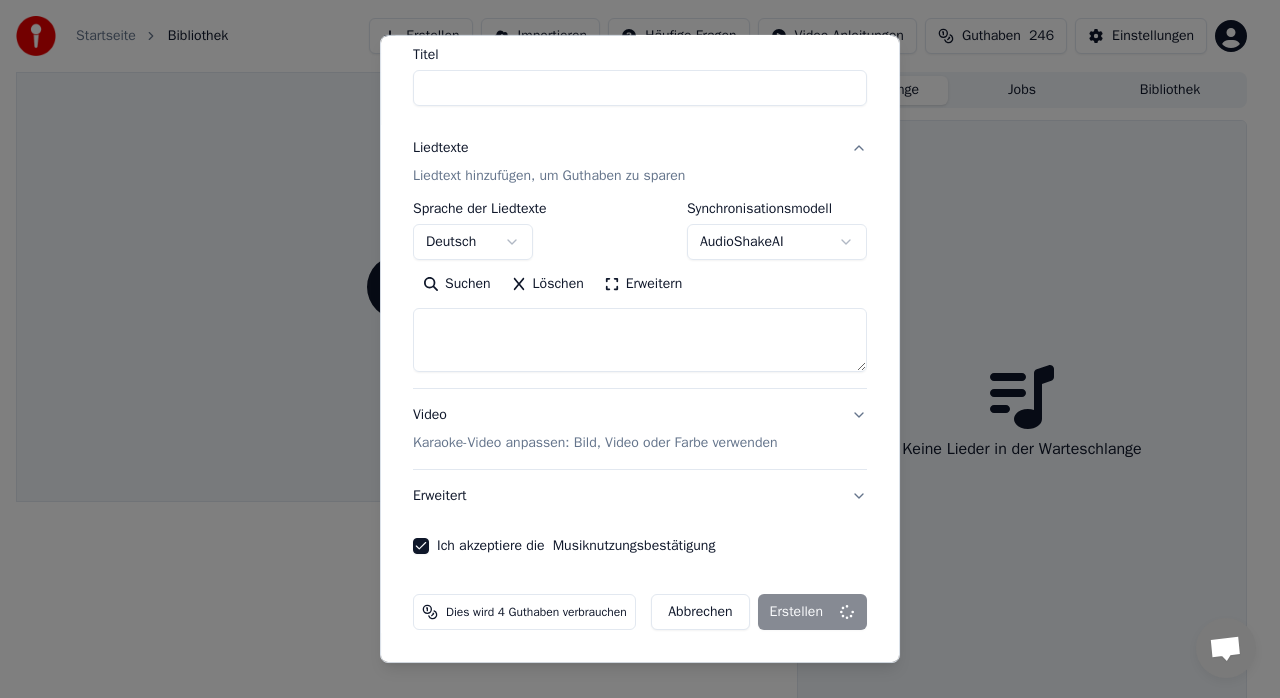 select 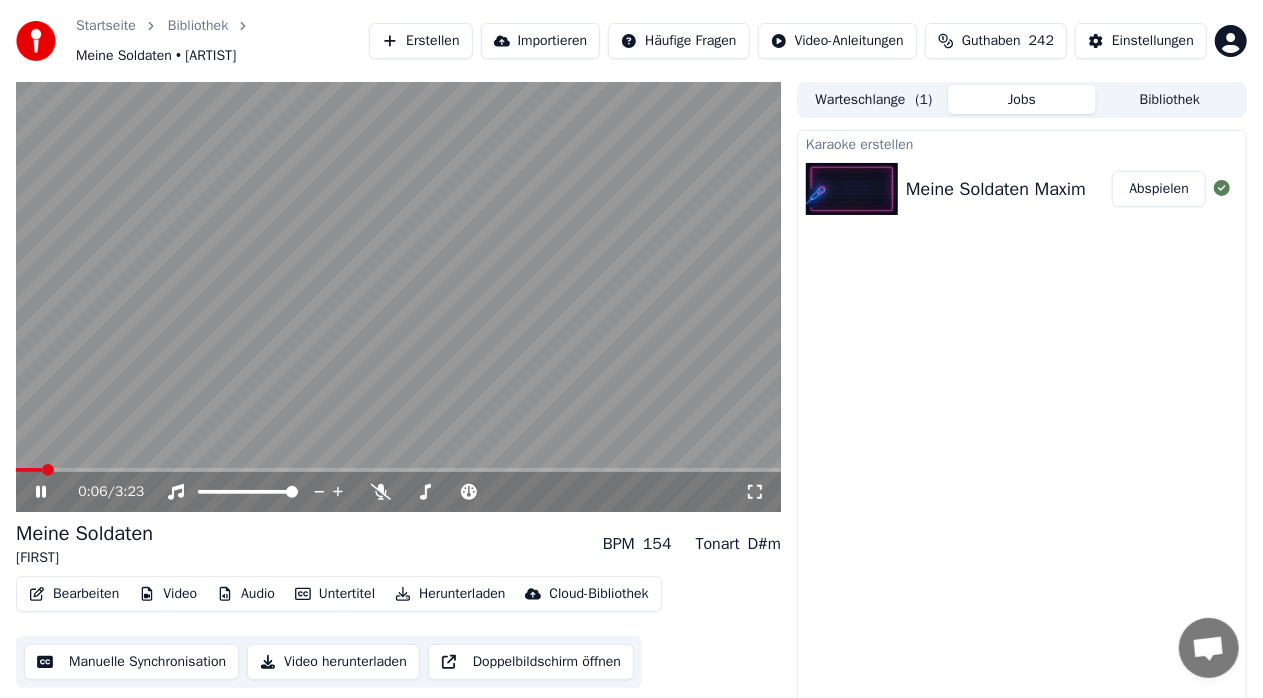 click 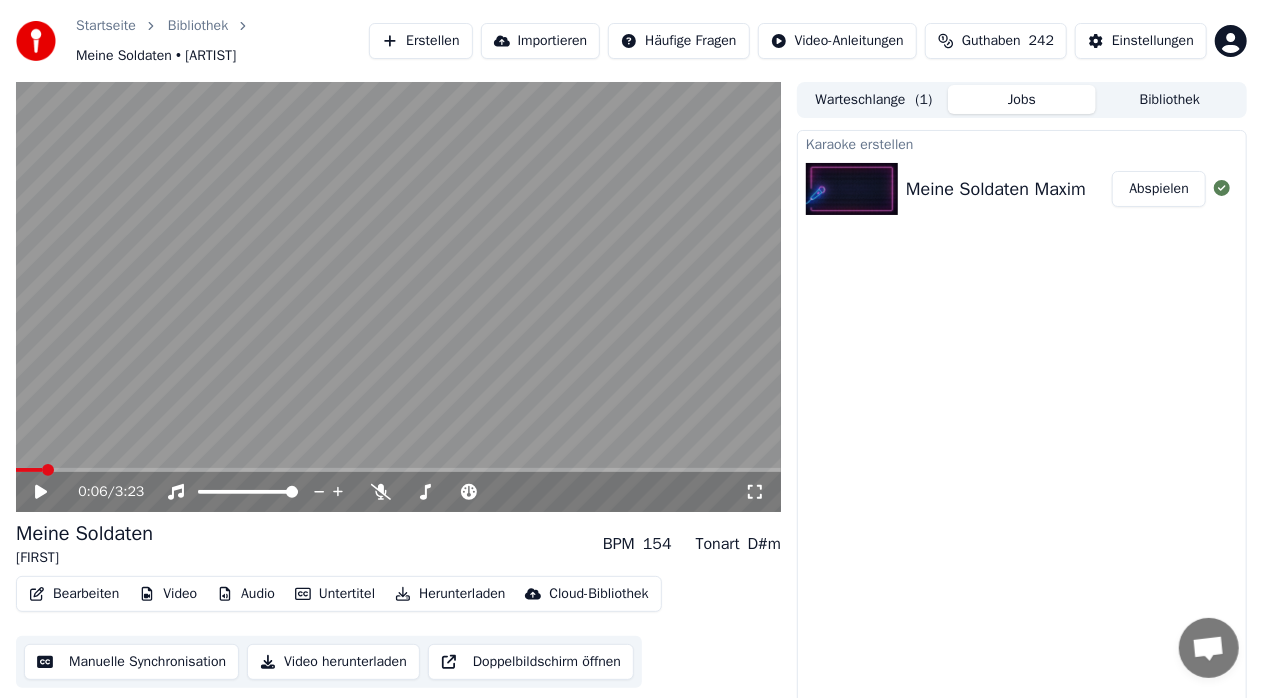 click 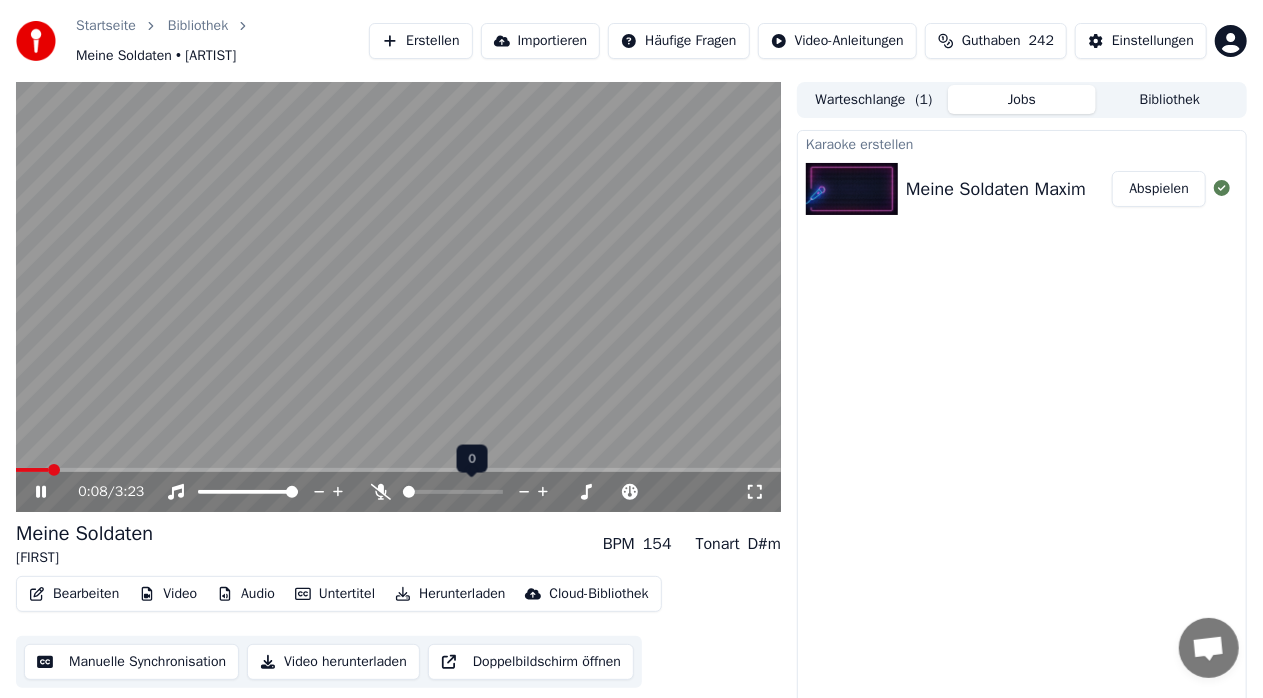 click 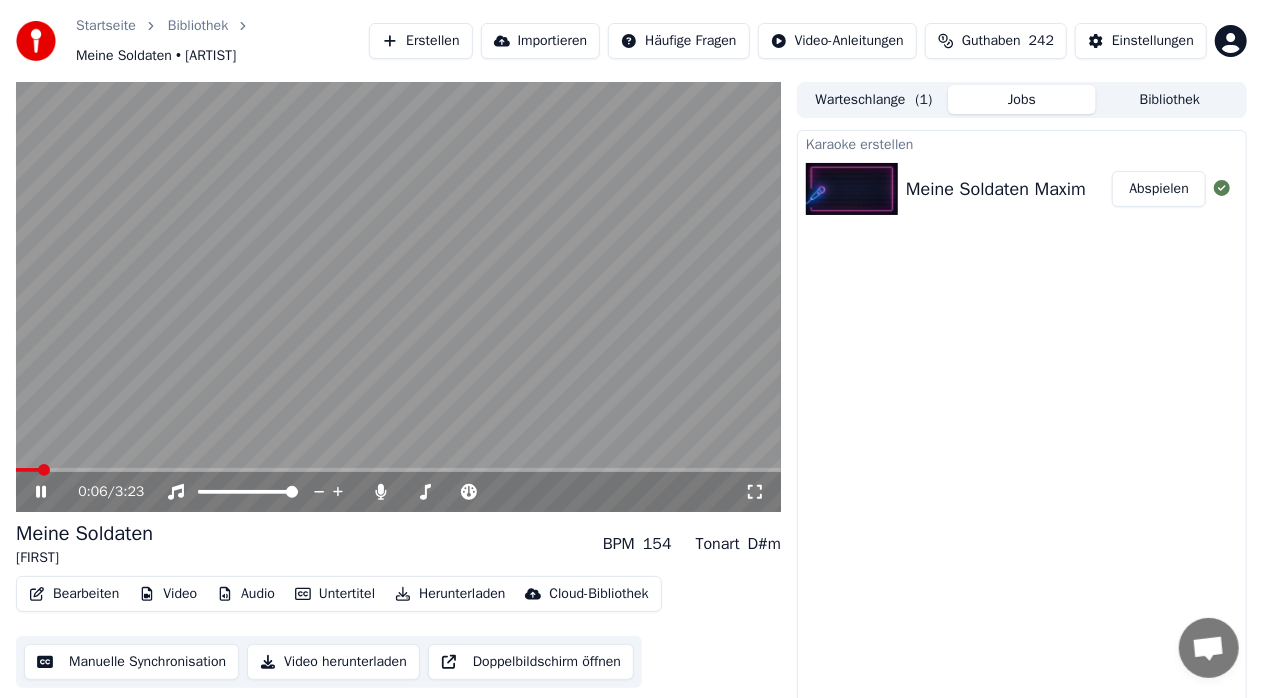click at bounding box center [27, 470] 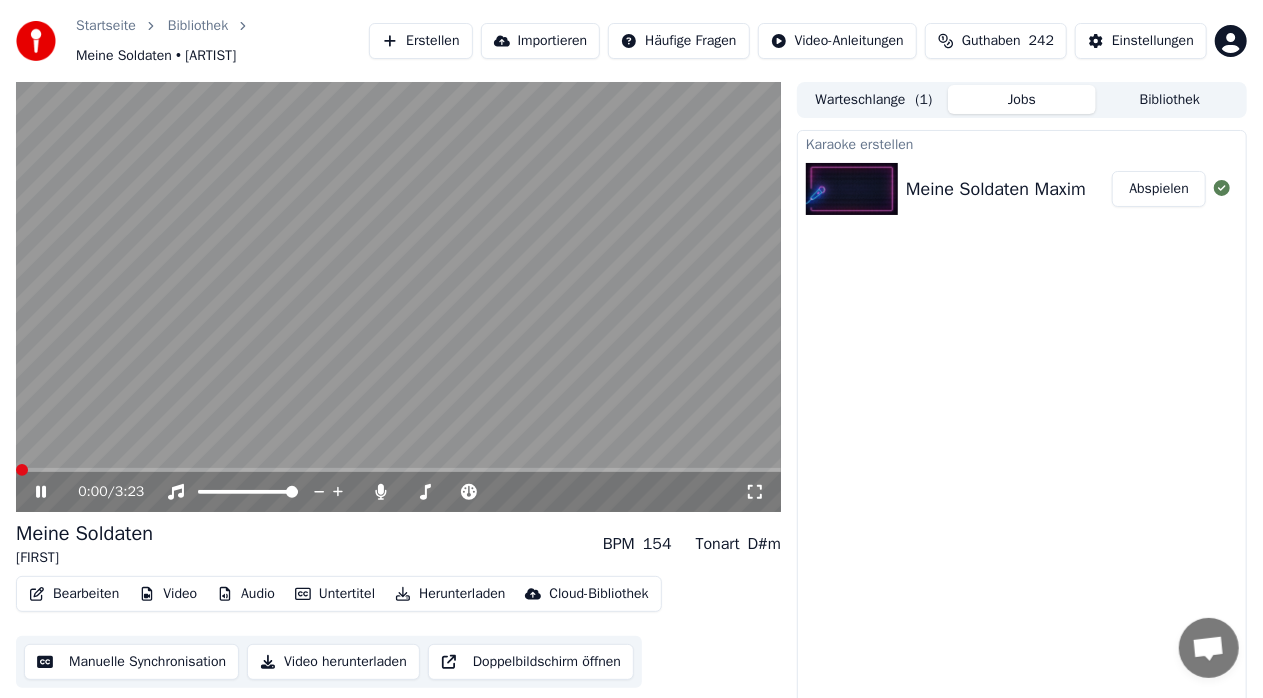 click at bounding box center (16, 470) 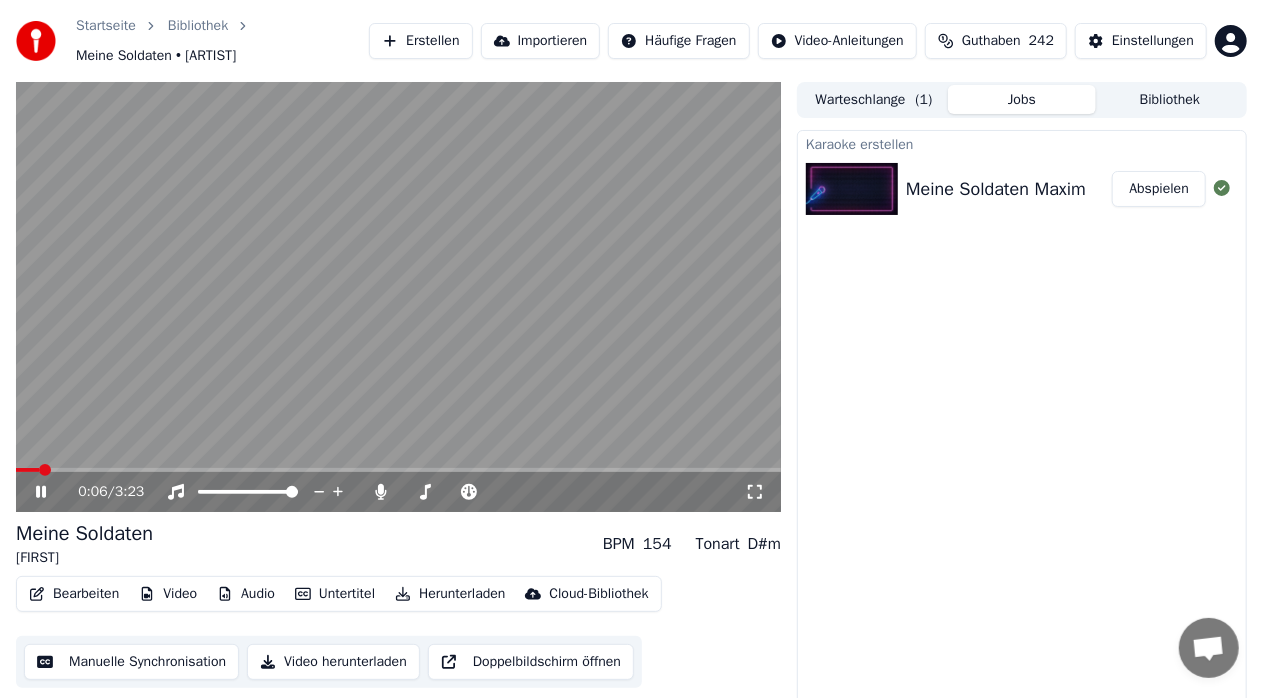 click 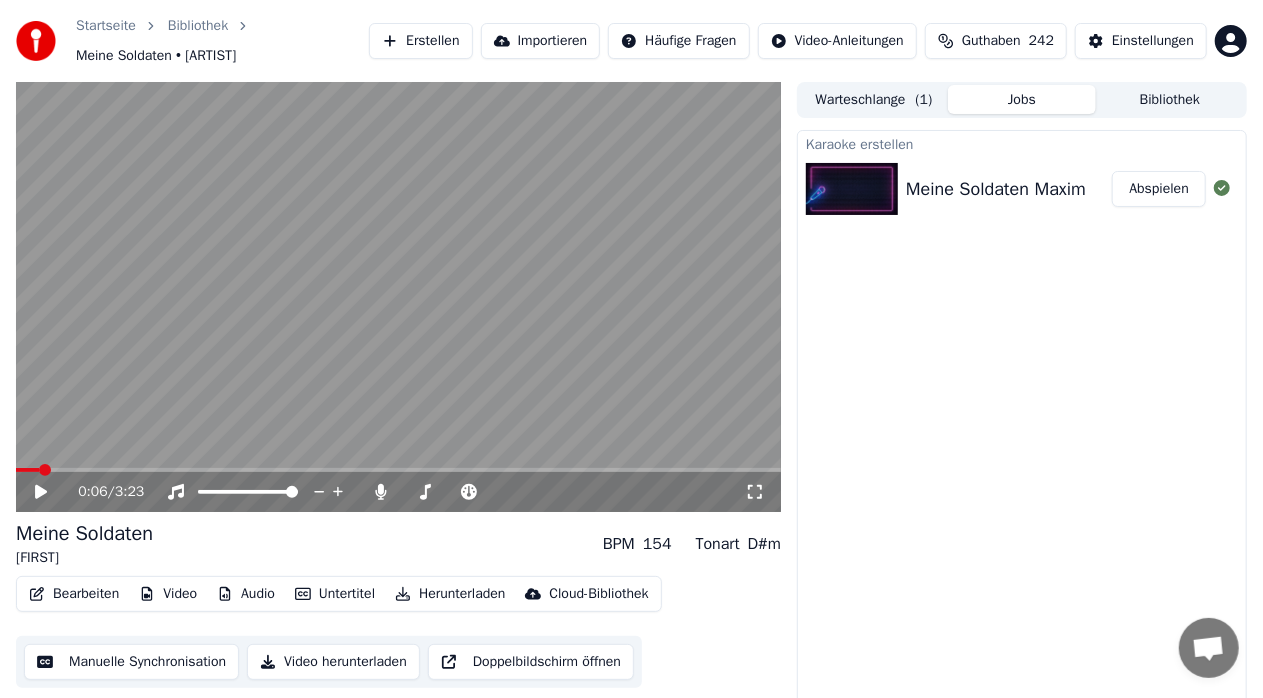 click 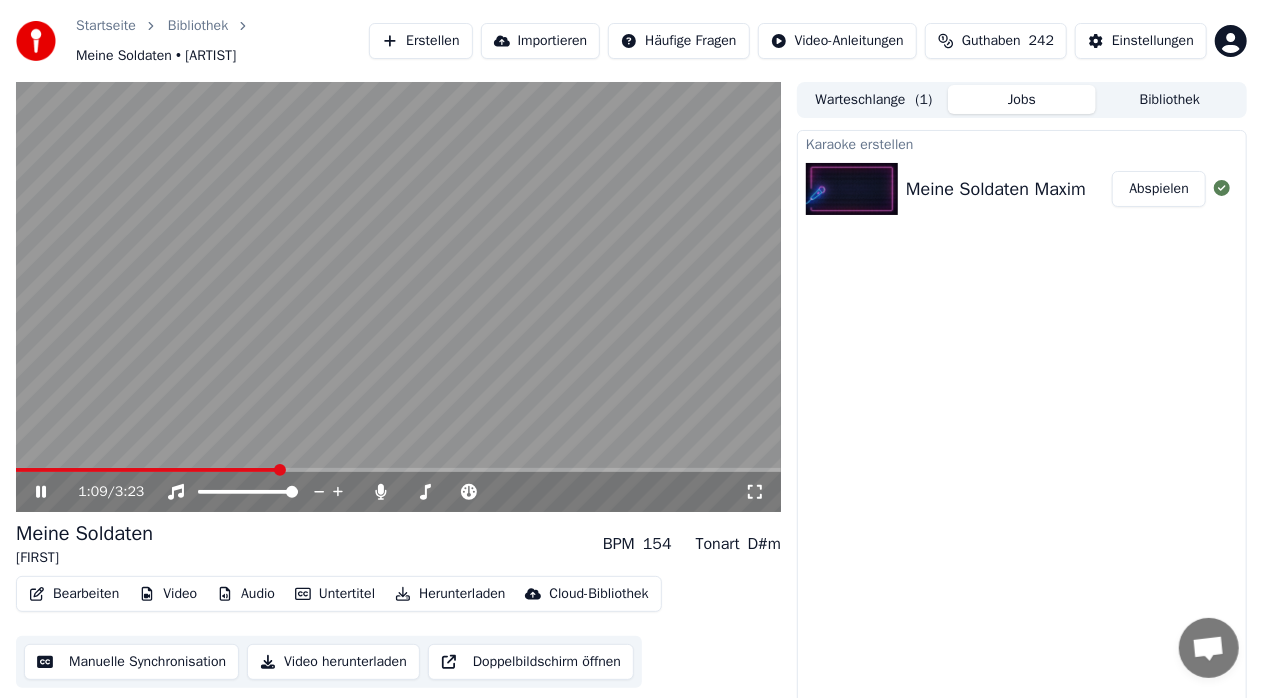 click 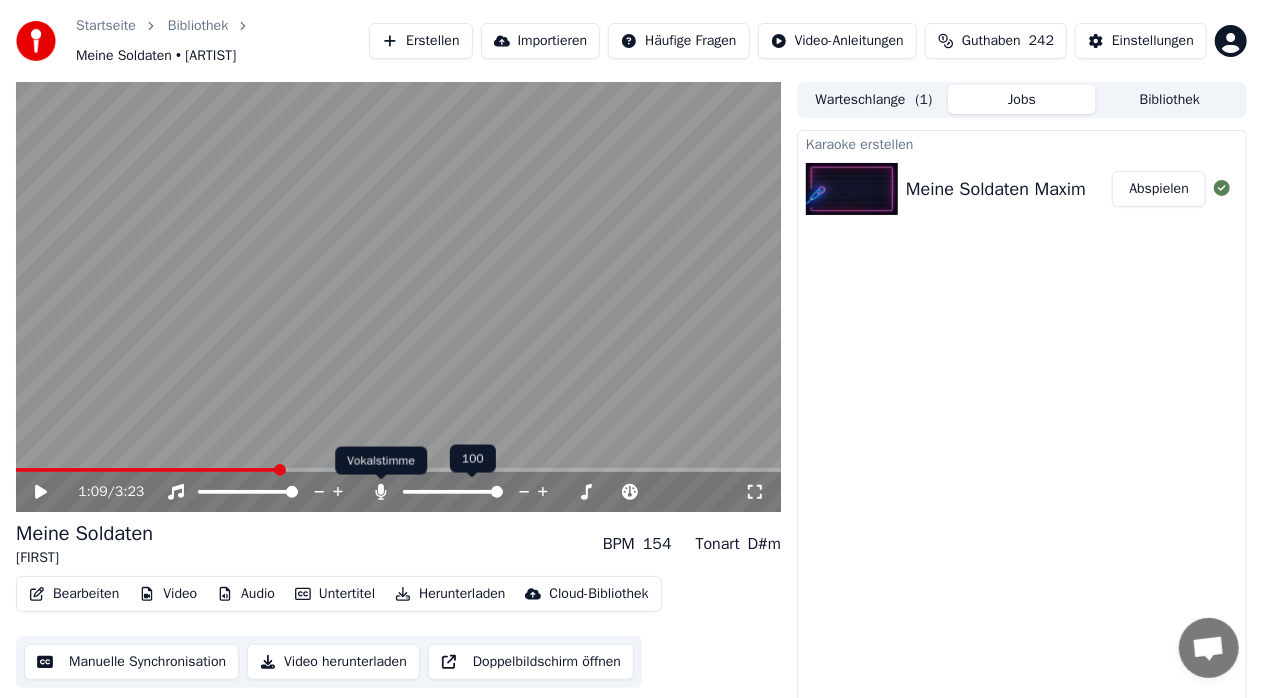 click 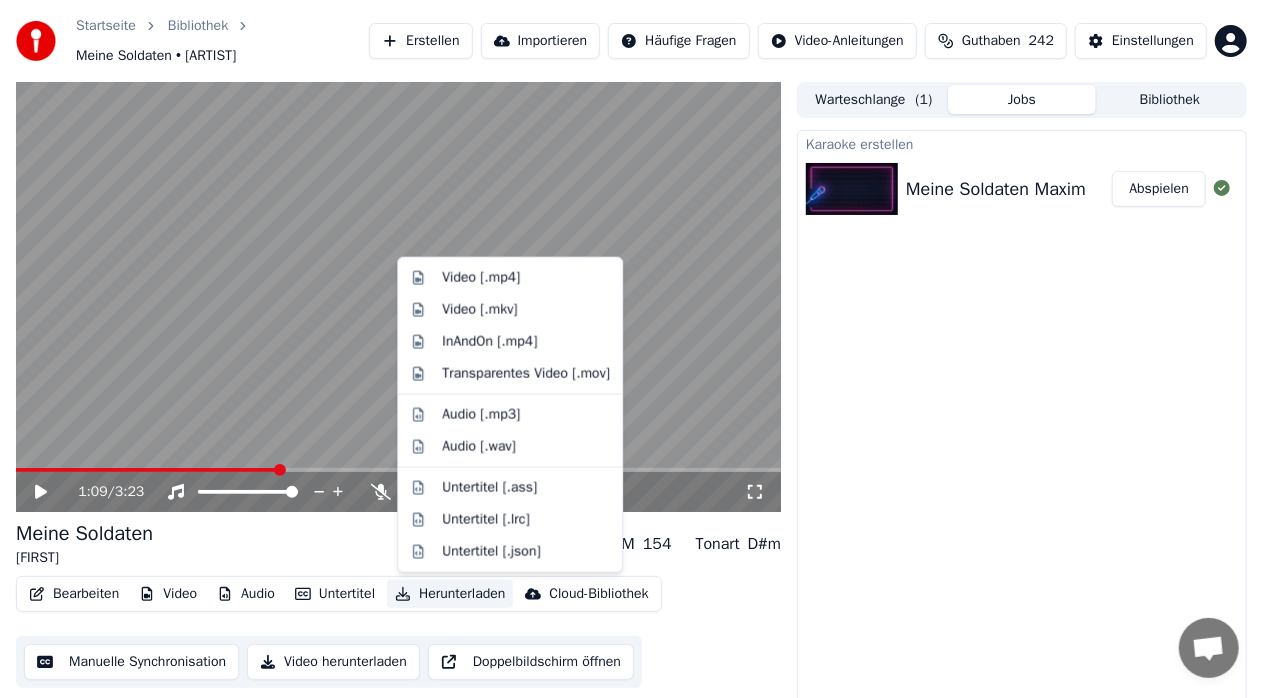 click on "Herunterladen" at bounding box center [450, 594] 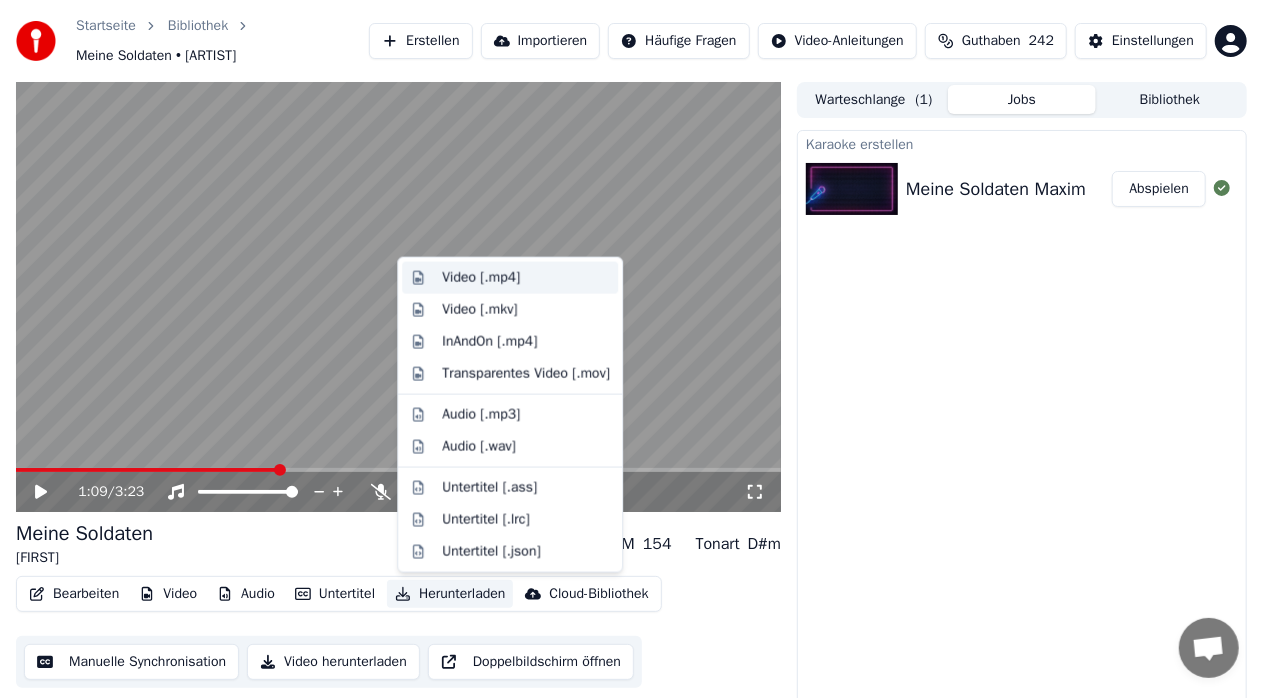 click on "Video [.mp4]" at bounding box center (481, 278) 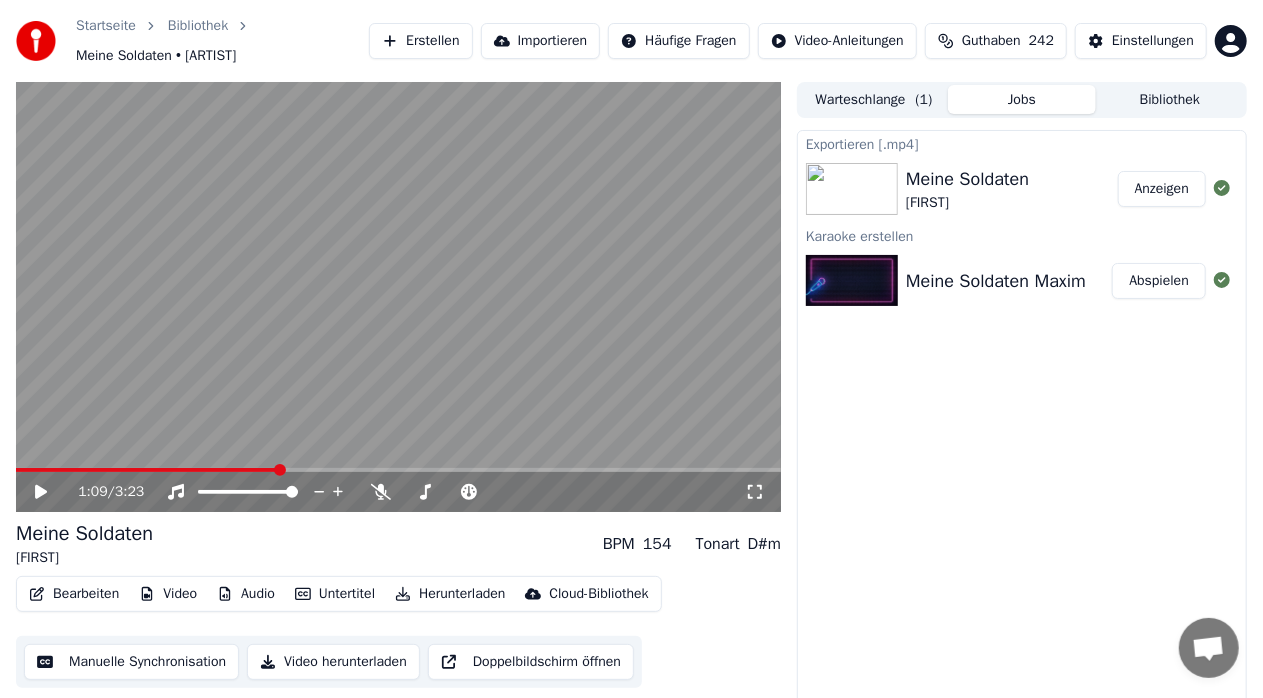 click on "Erstellen" at bounding box center (420, 41) 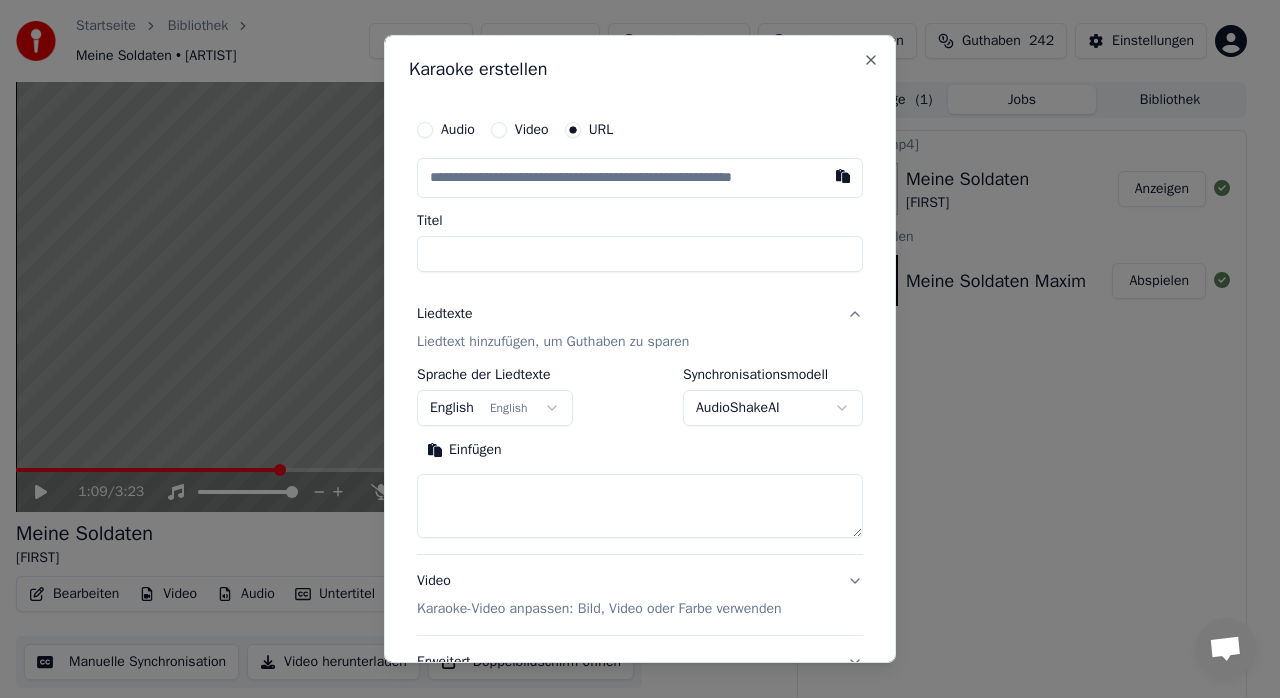 type on "**********" 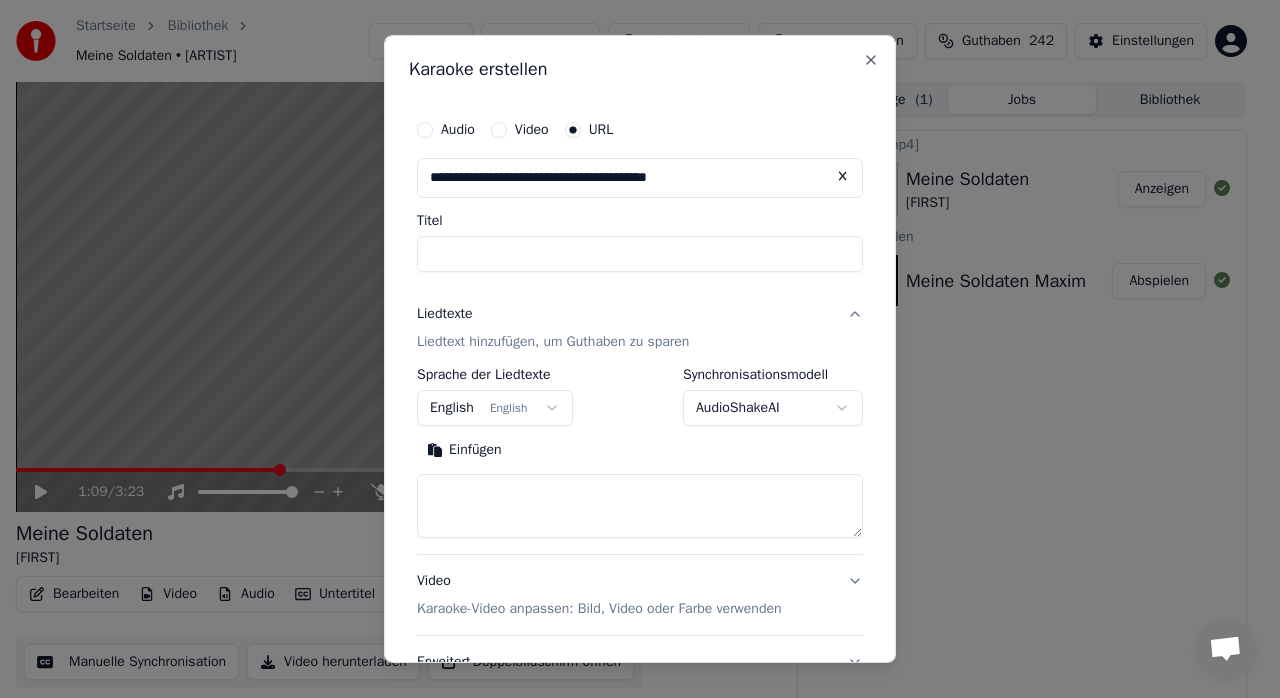 type on "**********" 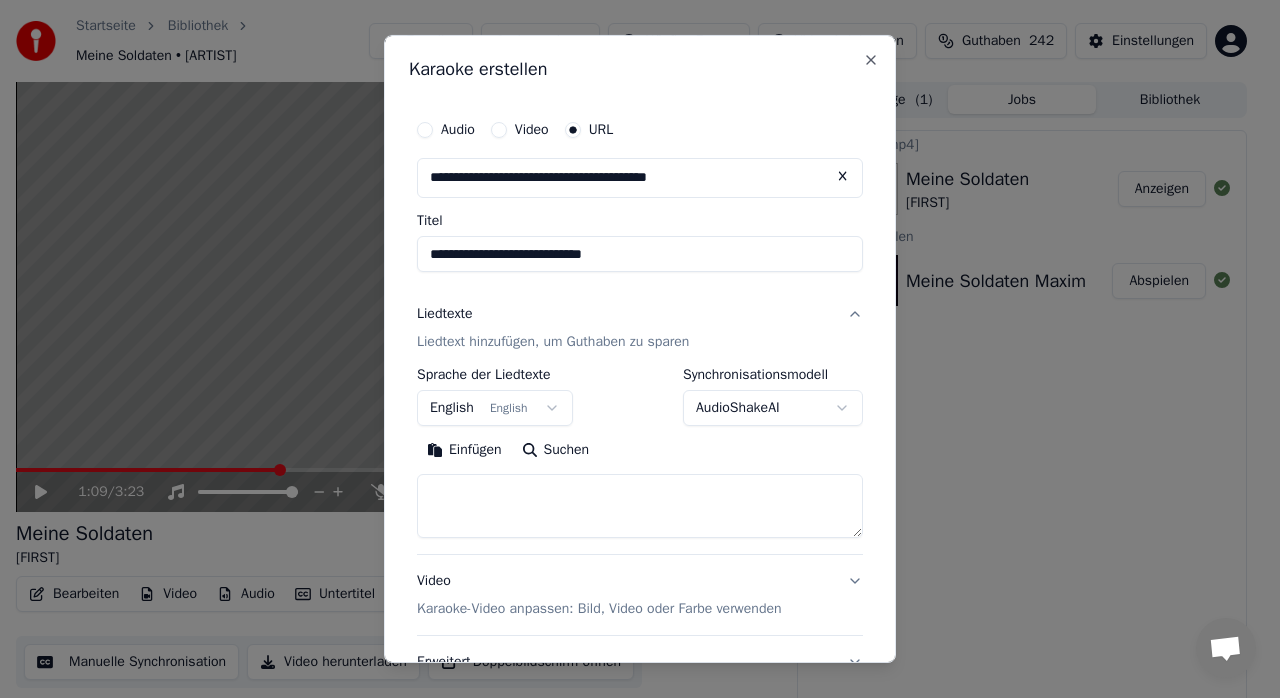 type on "**********" 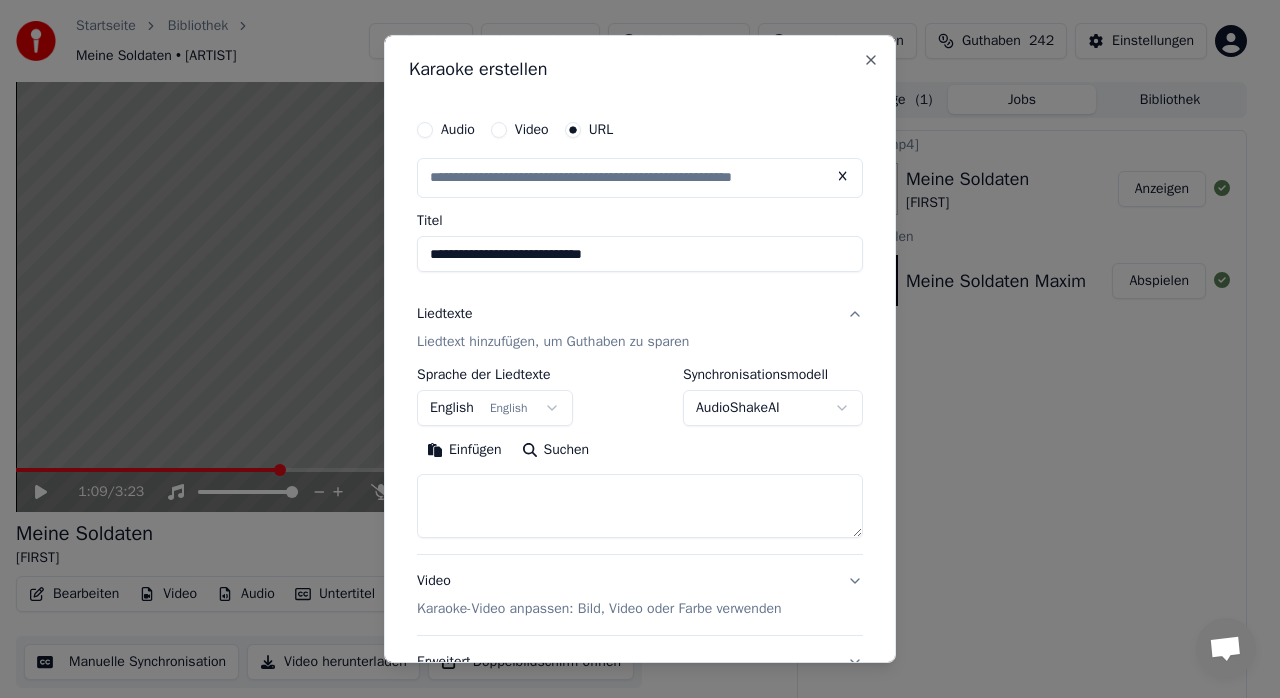 click on "**********" at bounding box center (640, 254) 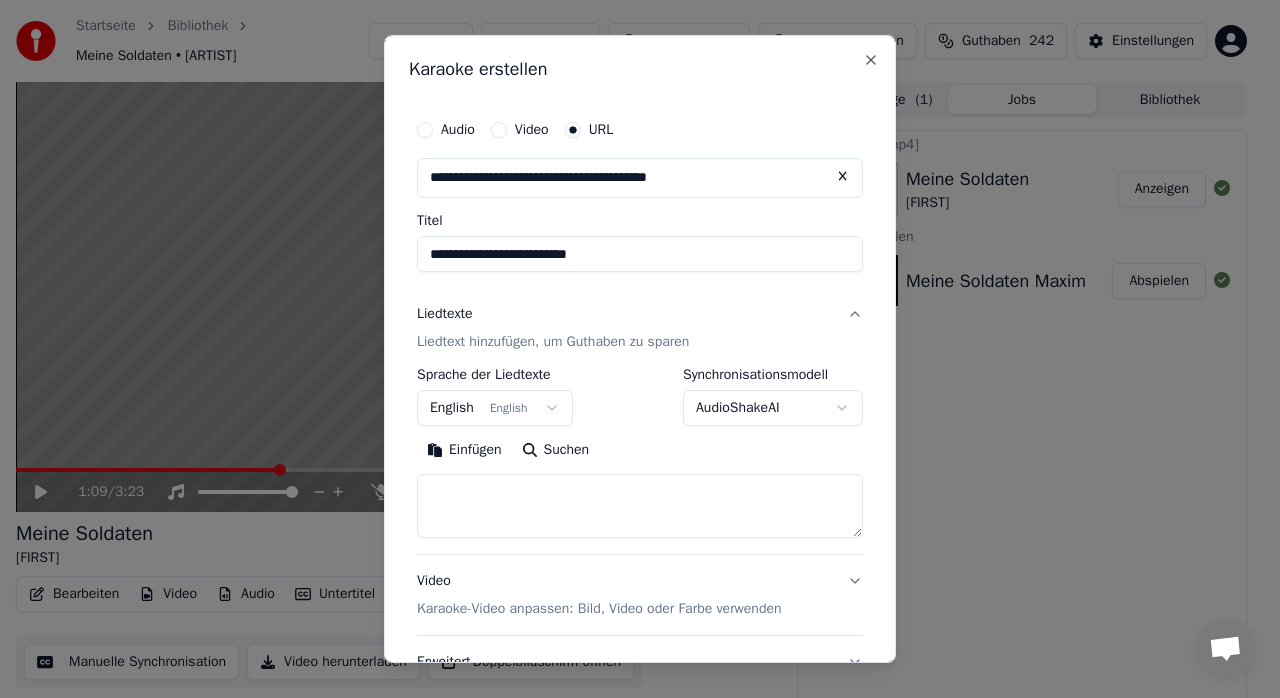 type on "**********" 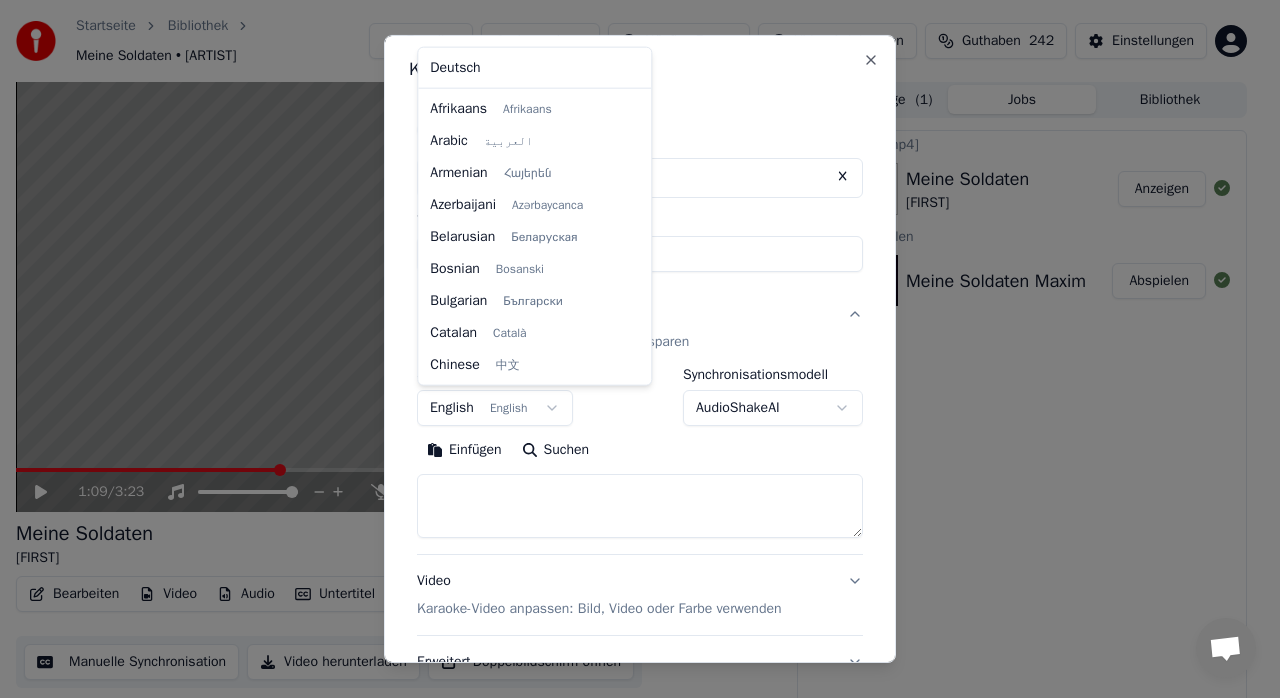 scroll, scrollTop: 160, scrollLeft: 0, axis: vertical 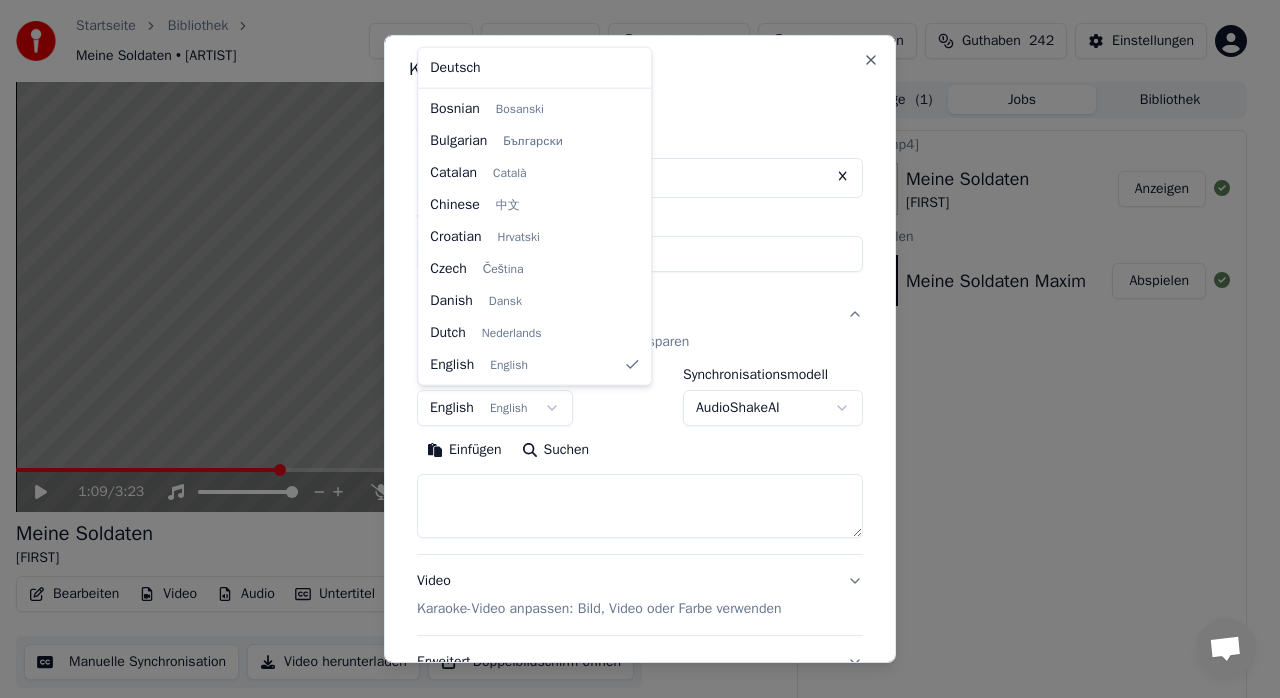 click on "**********" at bounding box center [631, 349] 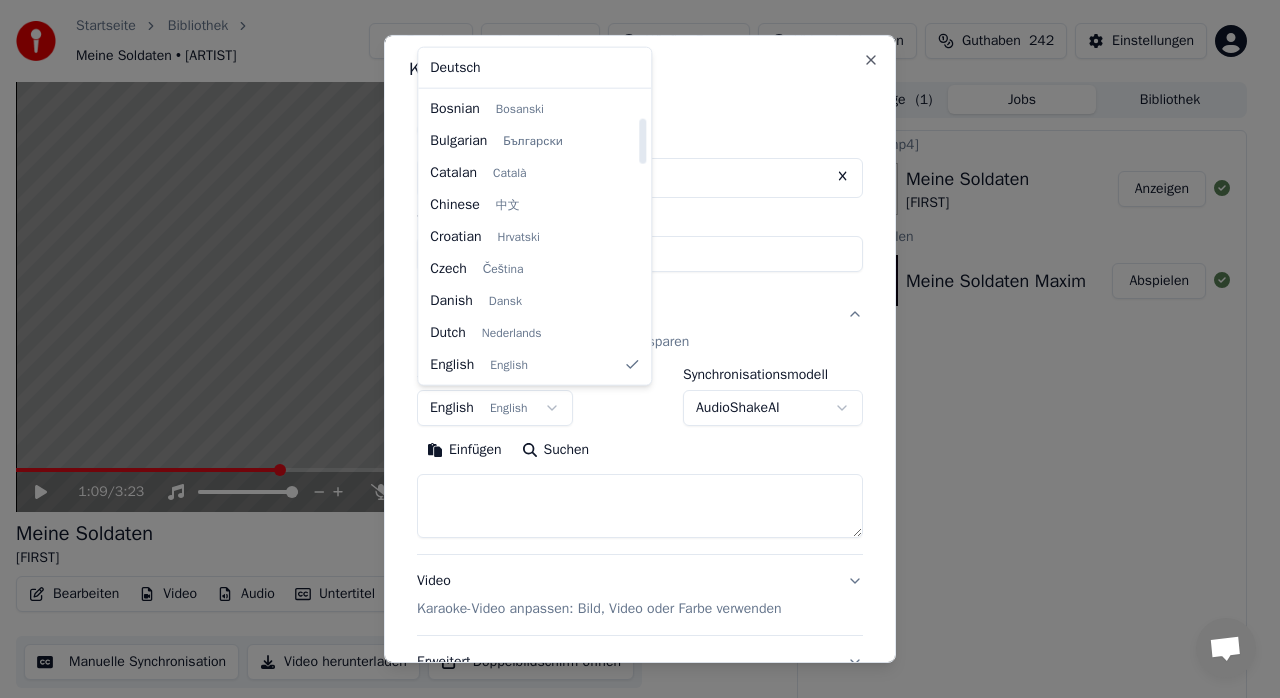 select on "**" 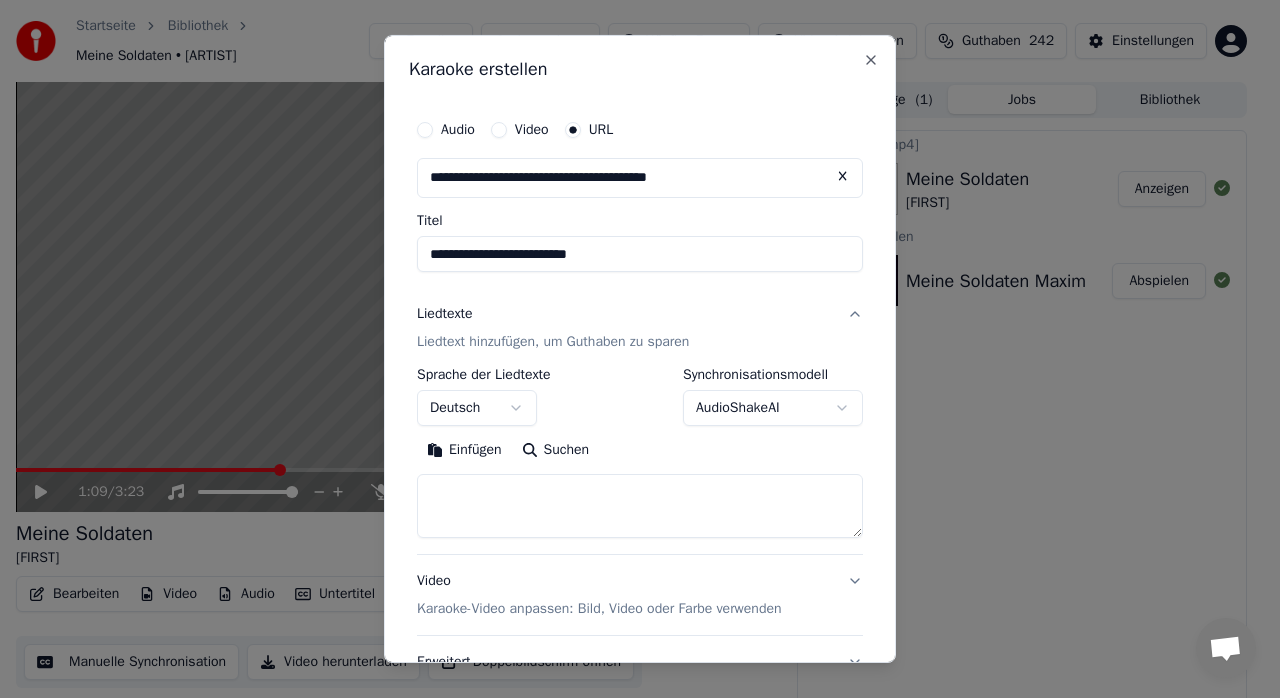 click at bounding box center [640, 506] 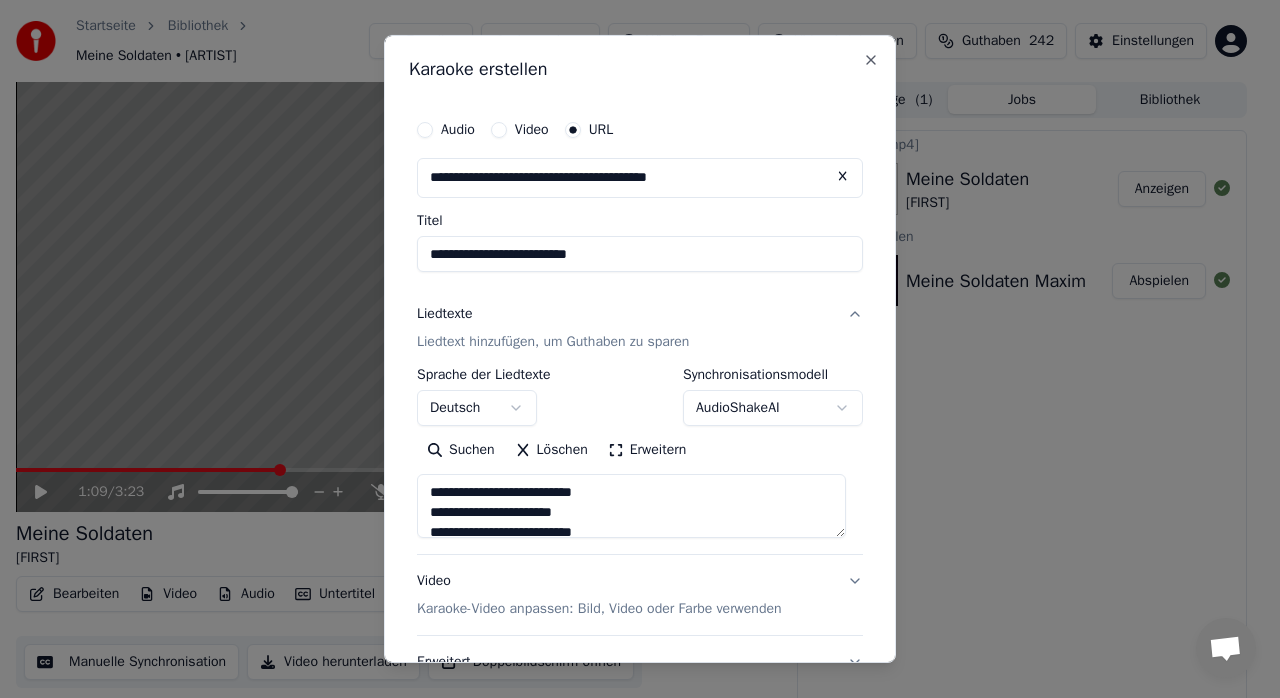 scroll, scrollTop: 2684, scrollLeft: 0, axis: vertical 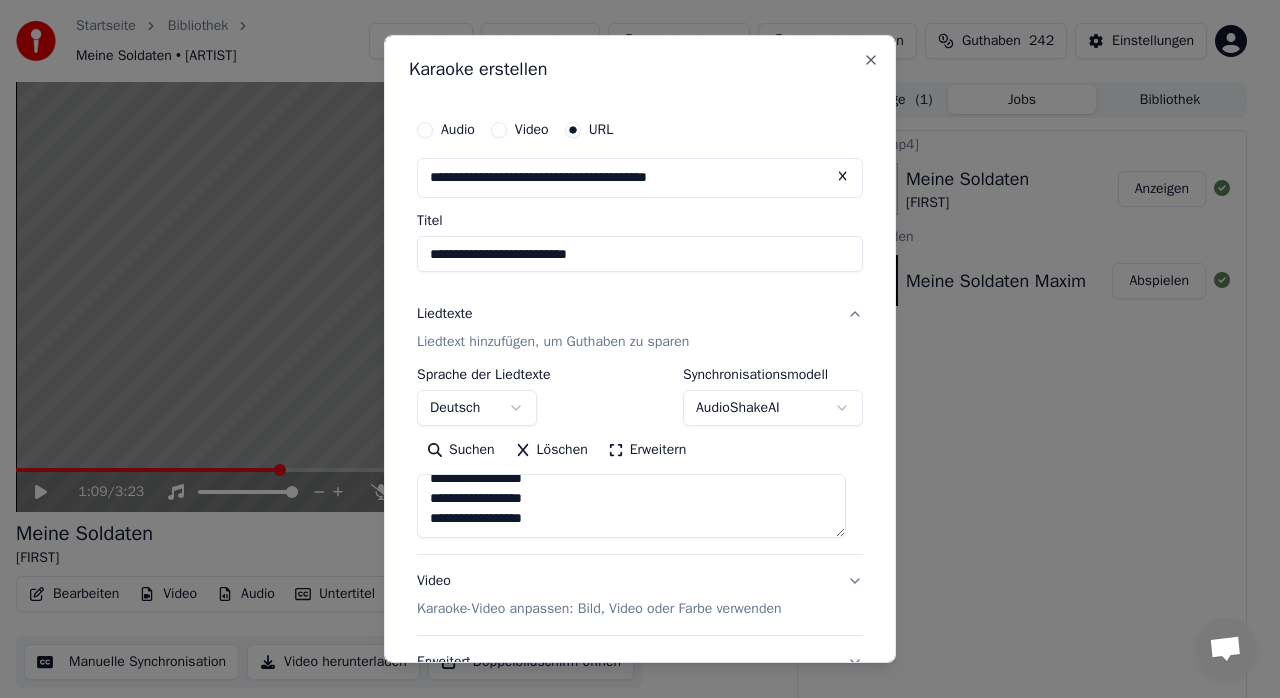 type on "**********" 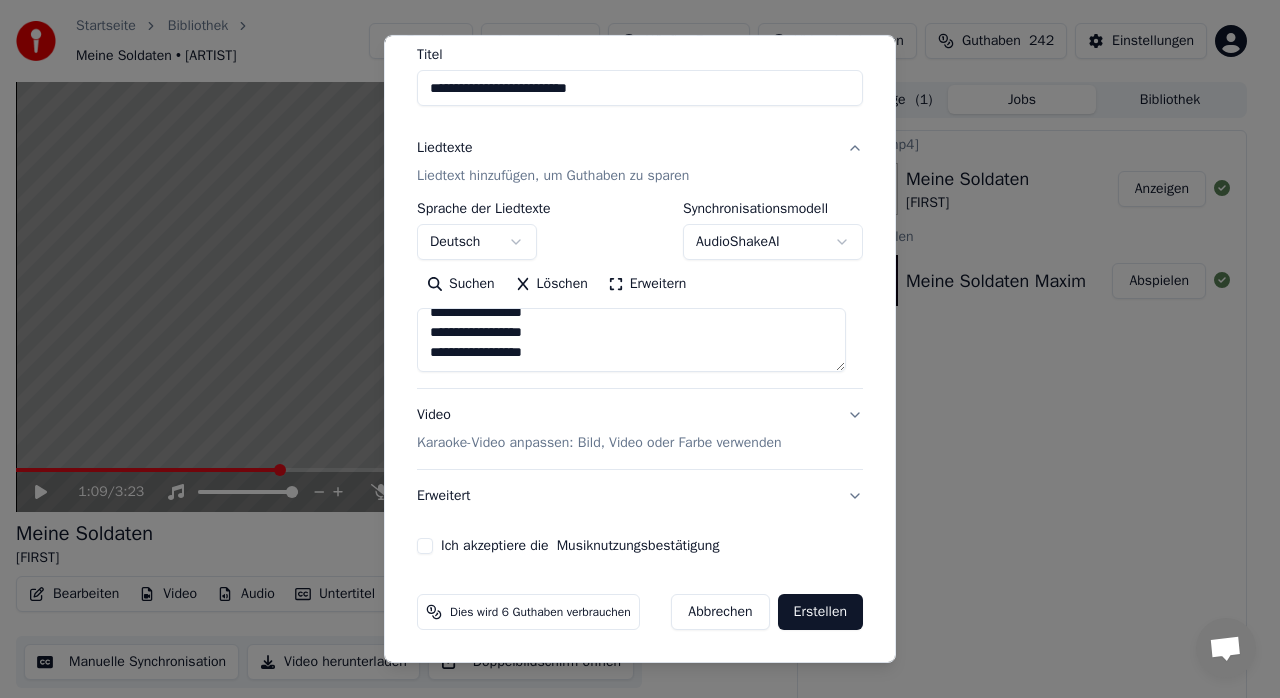click on "Ich akzeptiere die   Musiknutzungsbestätigung" at bounding box center (425, 546) 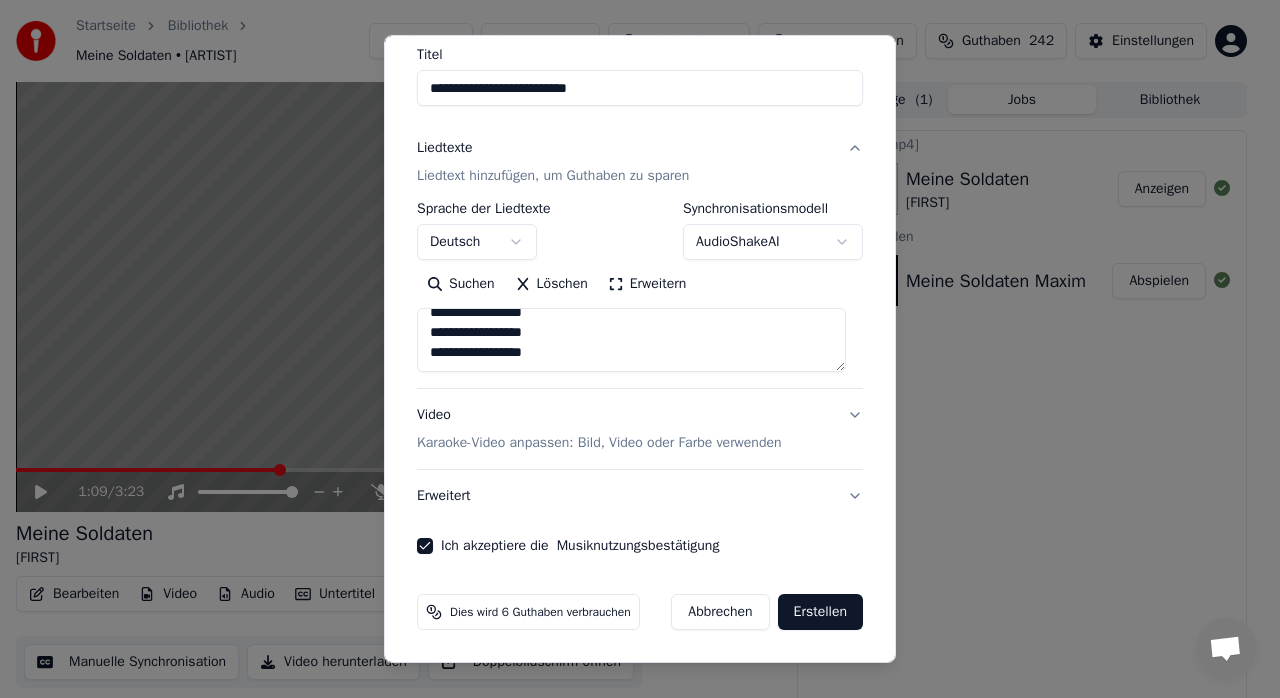 click on "Erstellen" at bounding box center [820, 612] 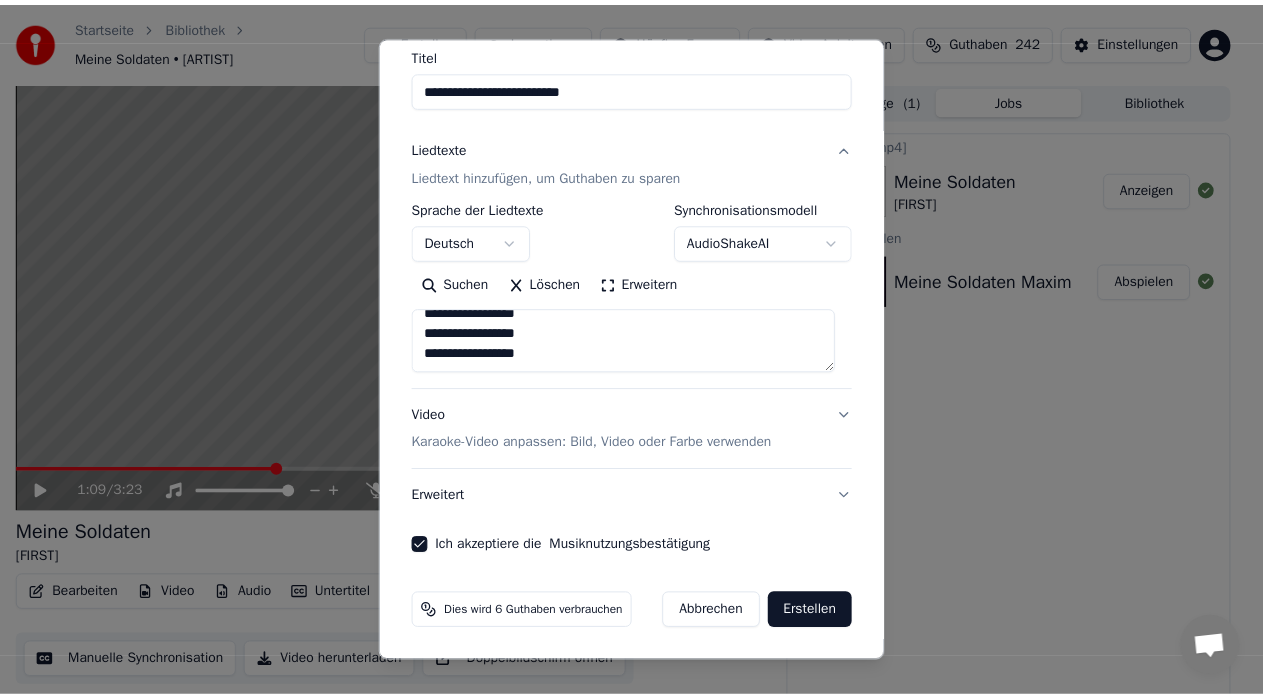 scroll, scrollTop: 2652, scrollLeft: 0, axis: vertical 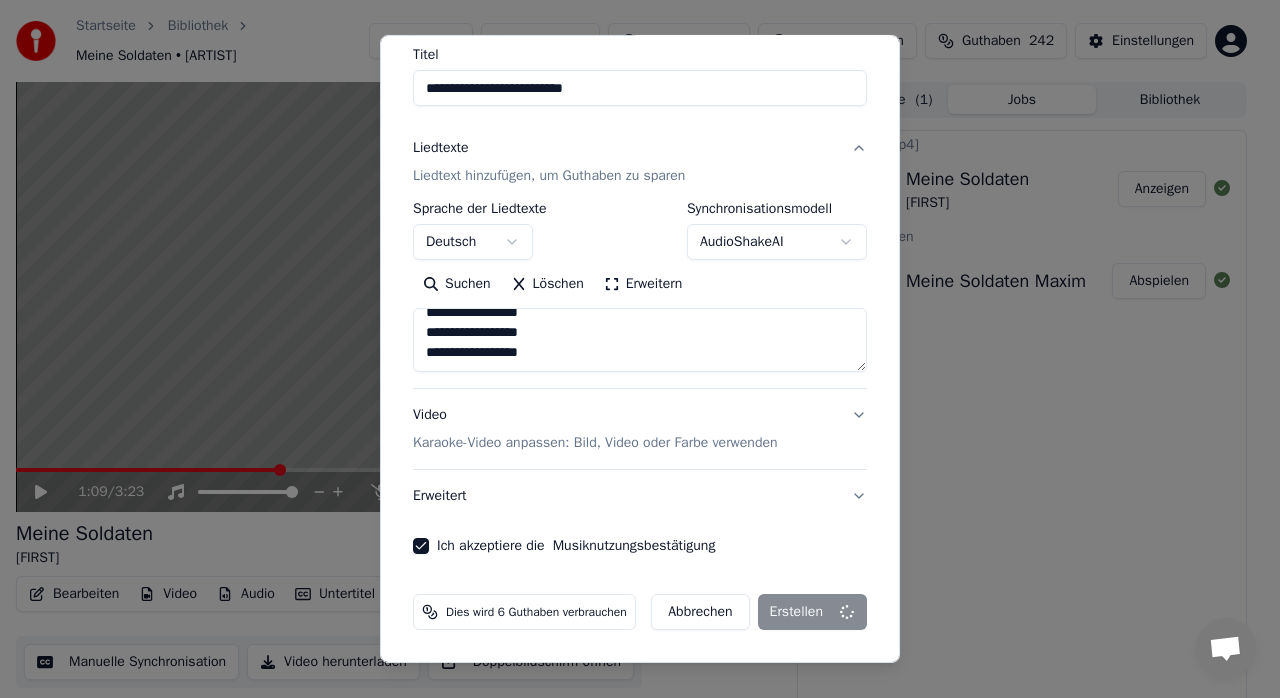 type 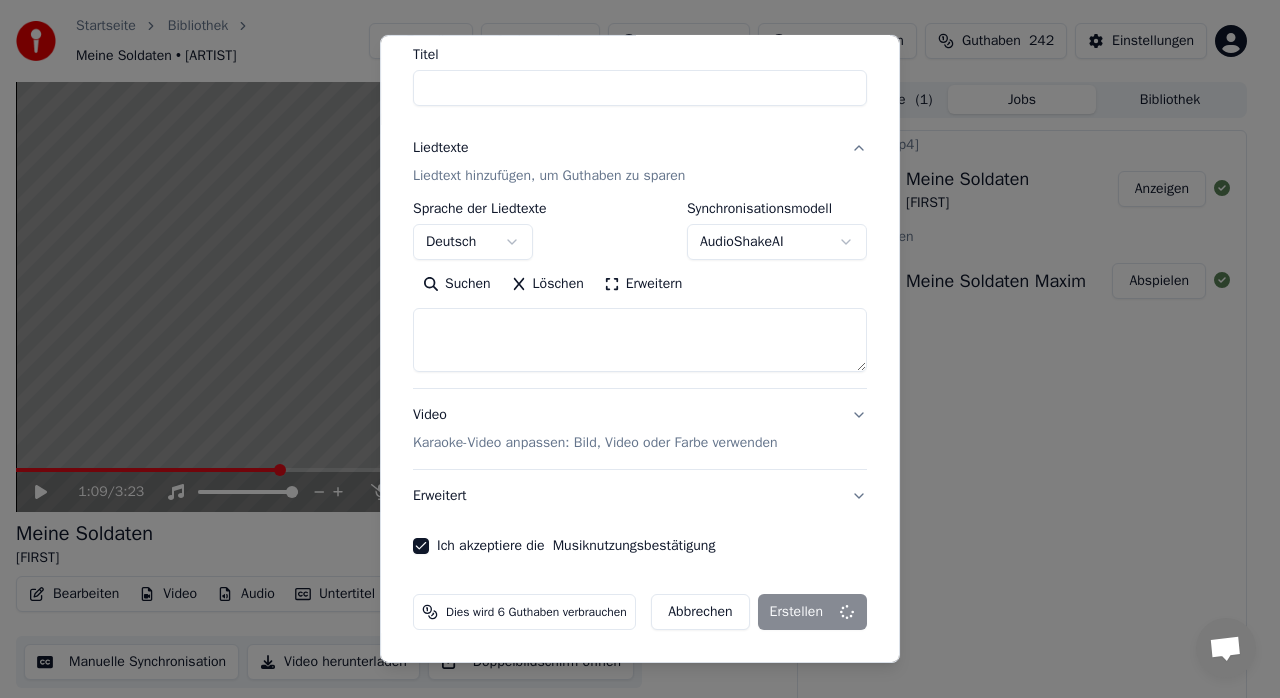 select 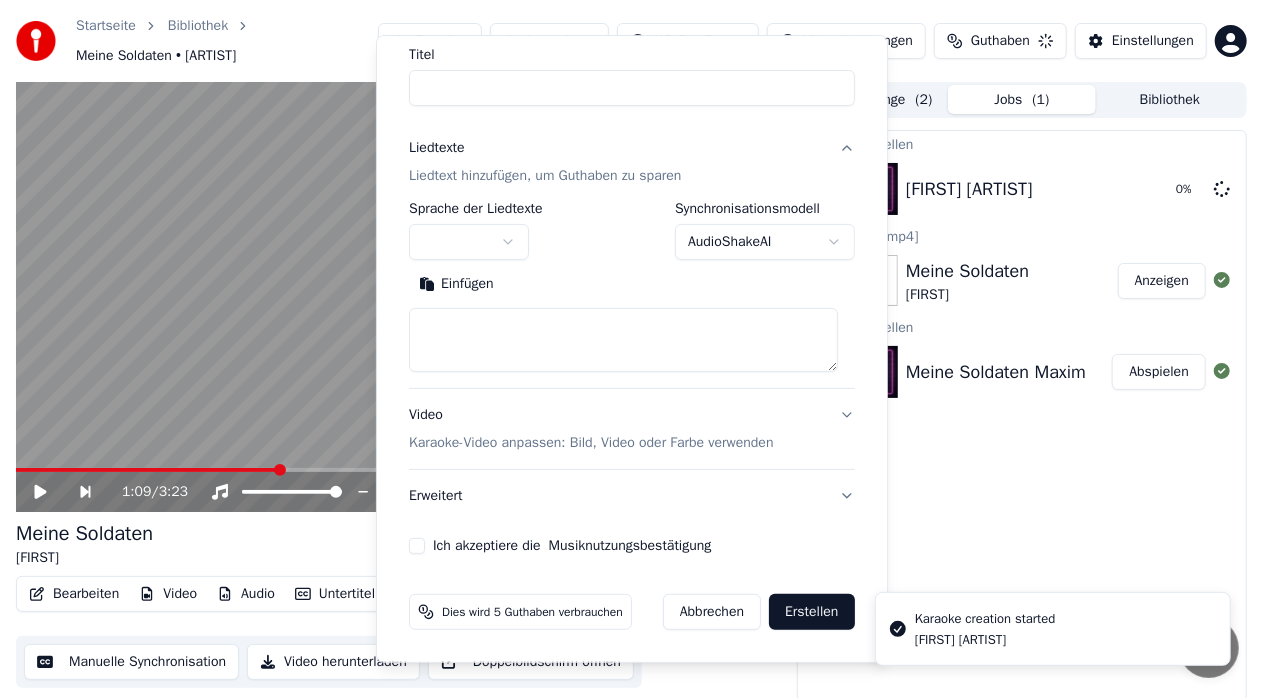 scroll, scrollTop: 0, scrollLeft: 0, axis: both 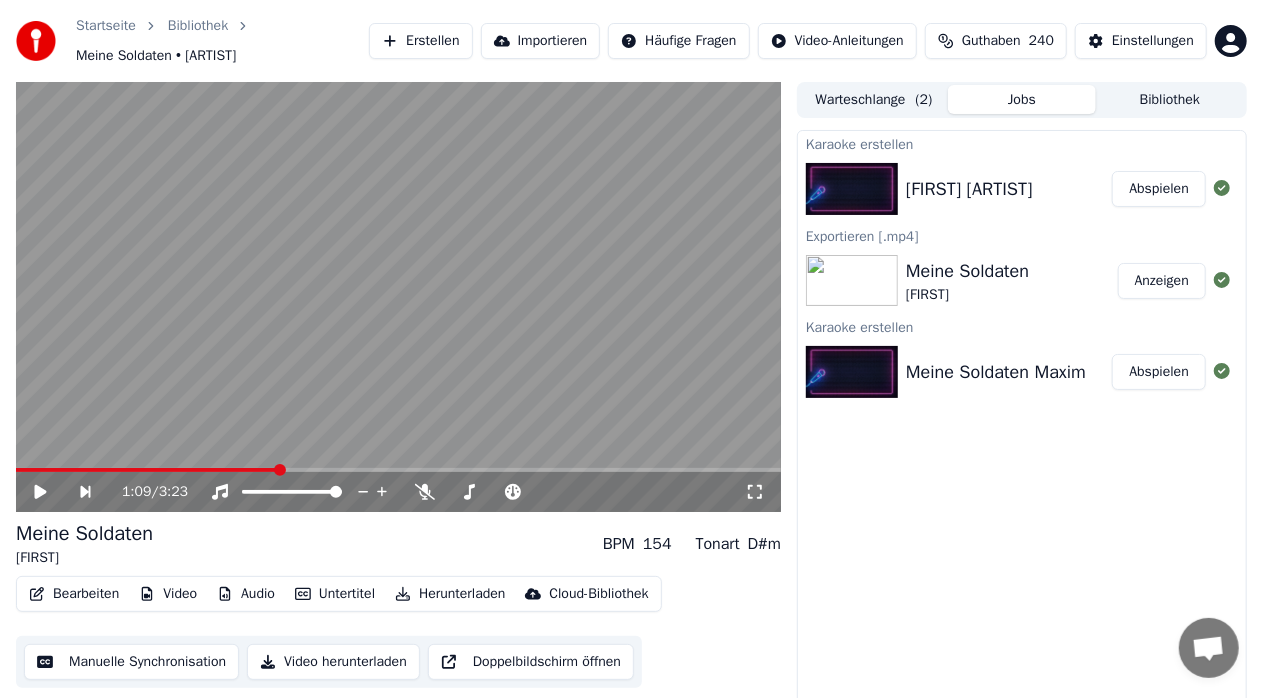 click on "Abspielen" at bounding box center (1159, 189) 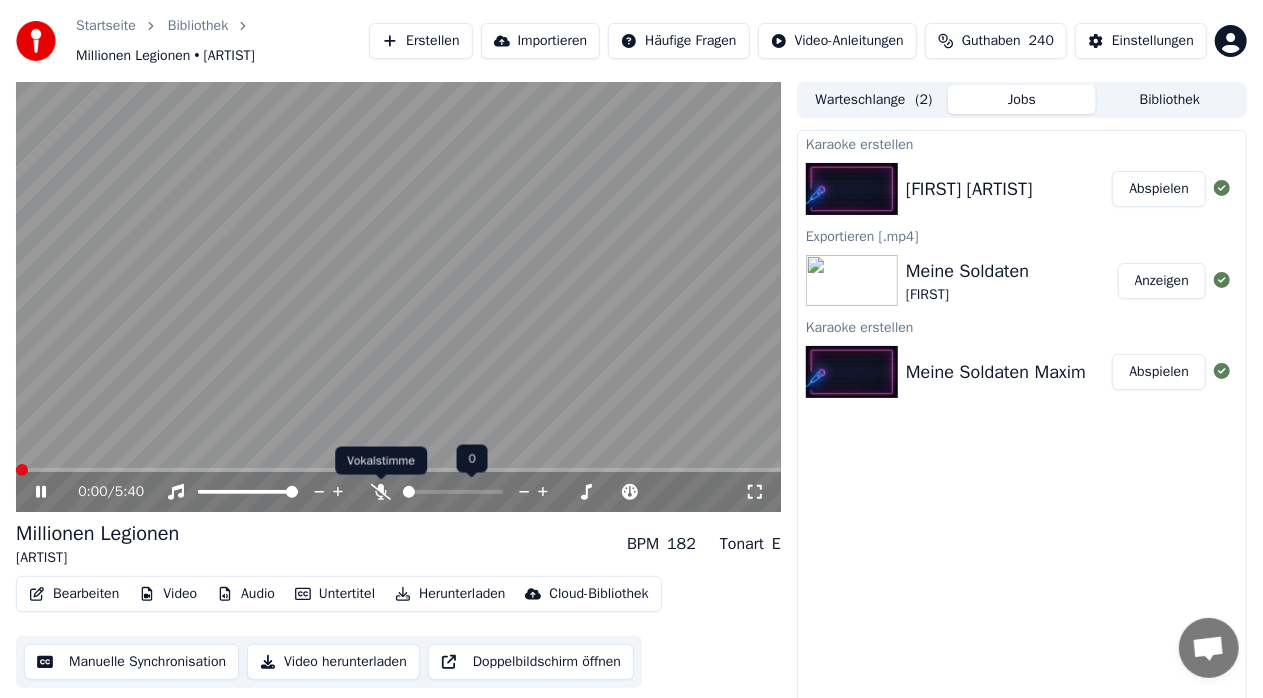 click on "0:00  /  5:40" at bounding box center (411, 492) 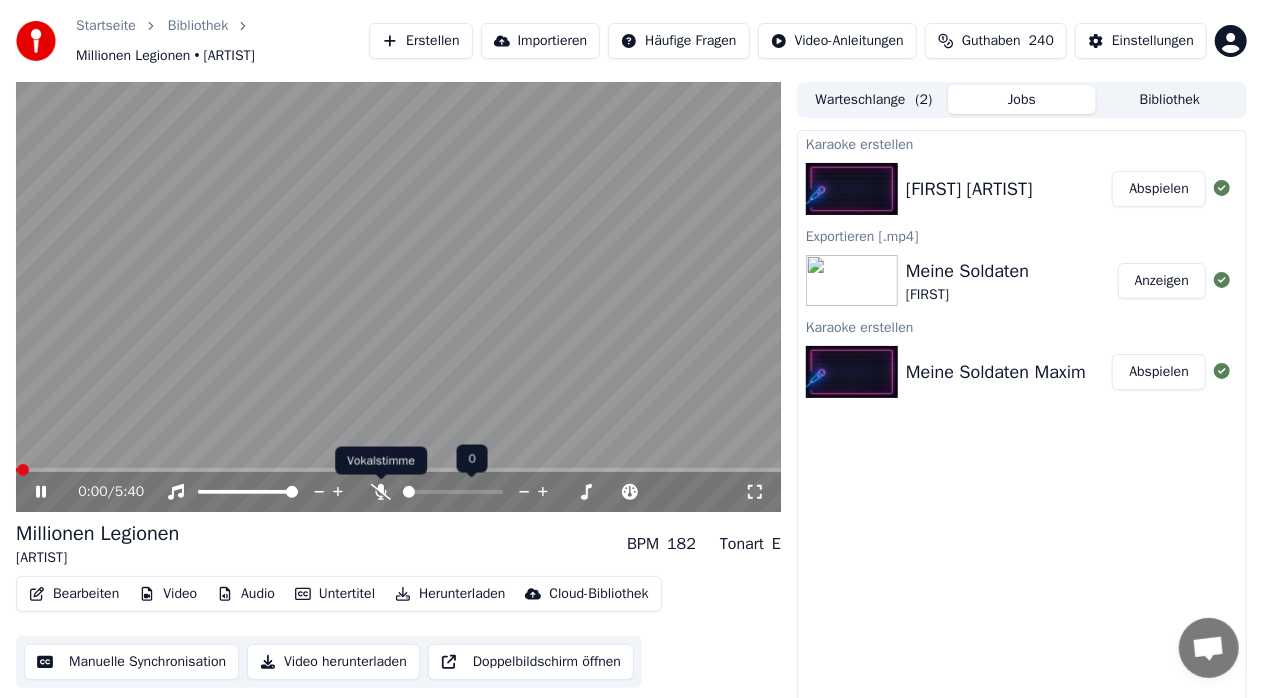 click 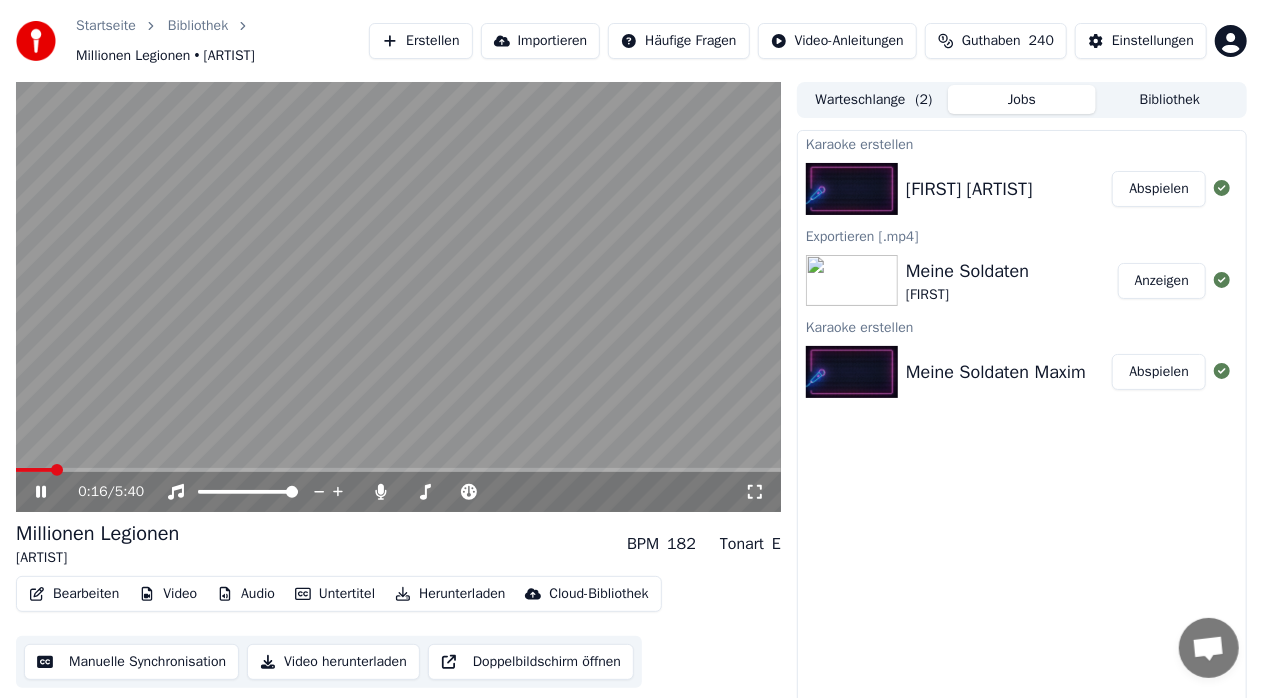 click at bounding box center (34, 470) 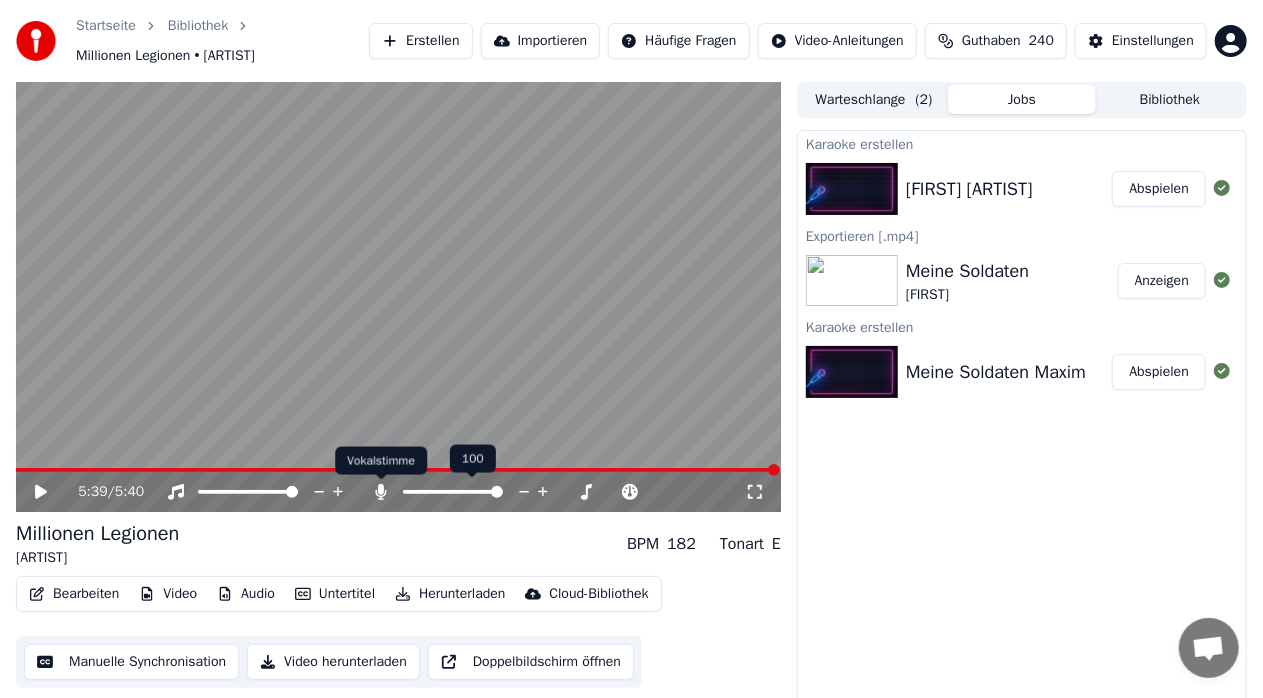 click 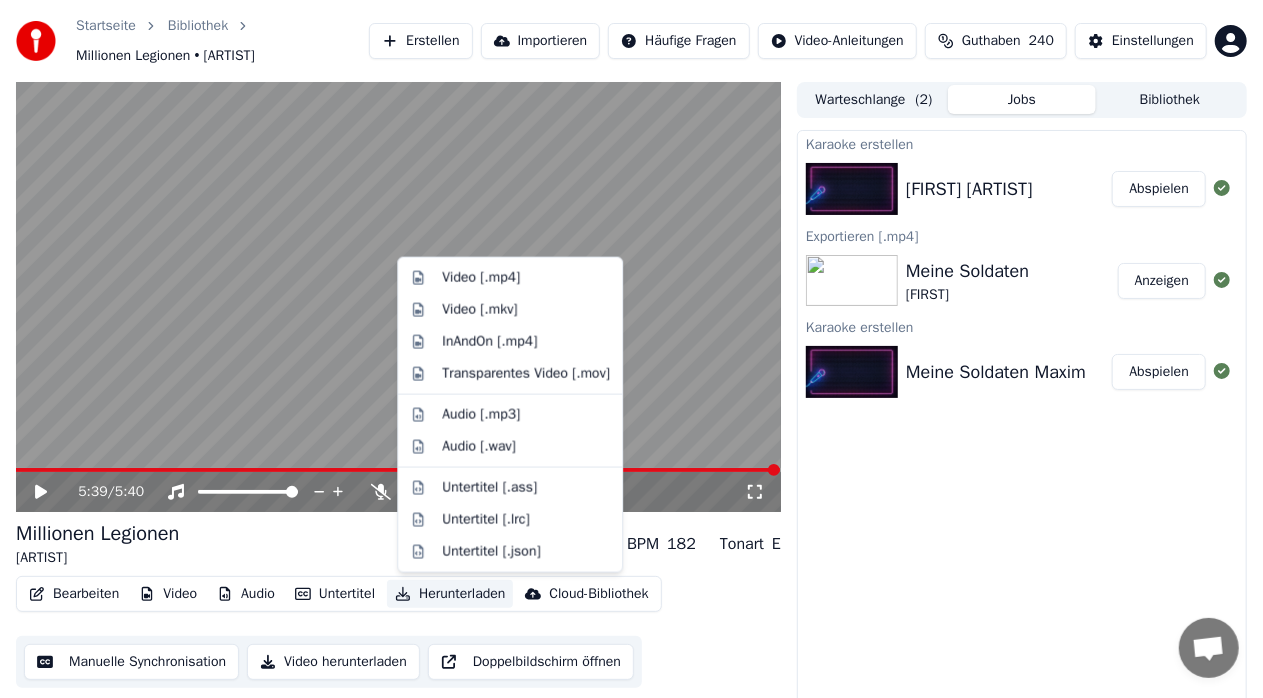 click on "Herunterladen" at bounding box center [450, 594] 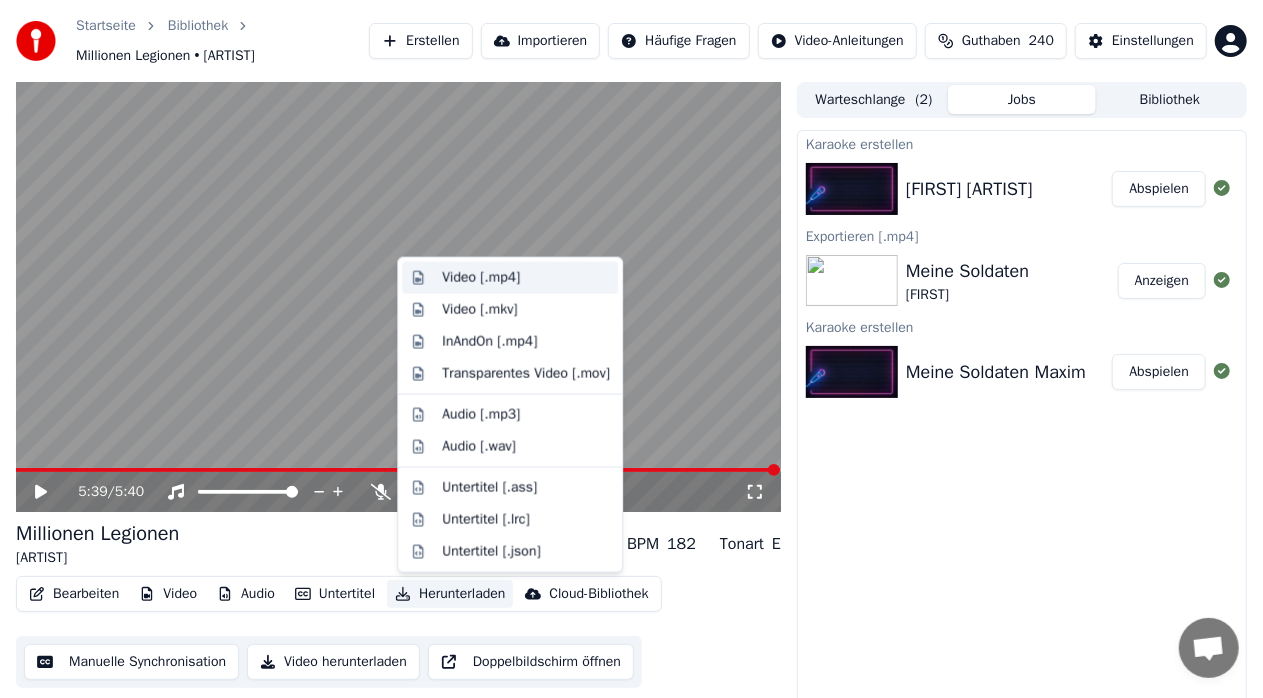click on "Video [.mp4]" at bounding box center [481, 278] 